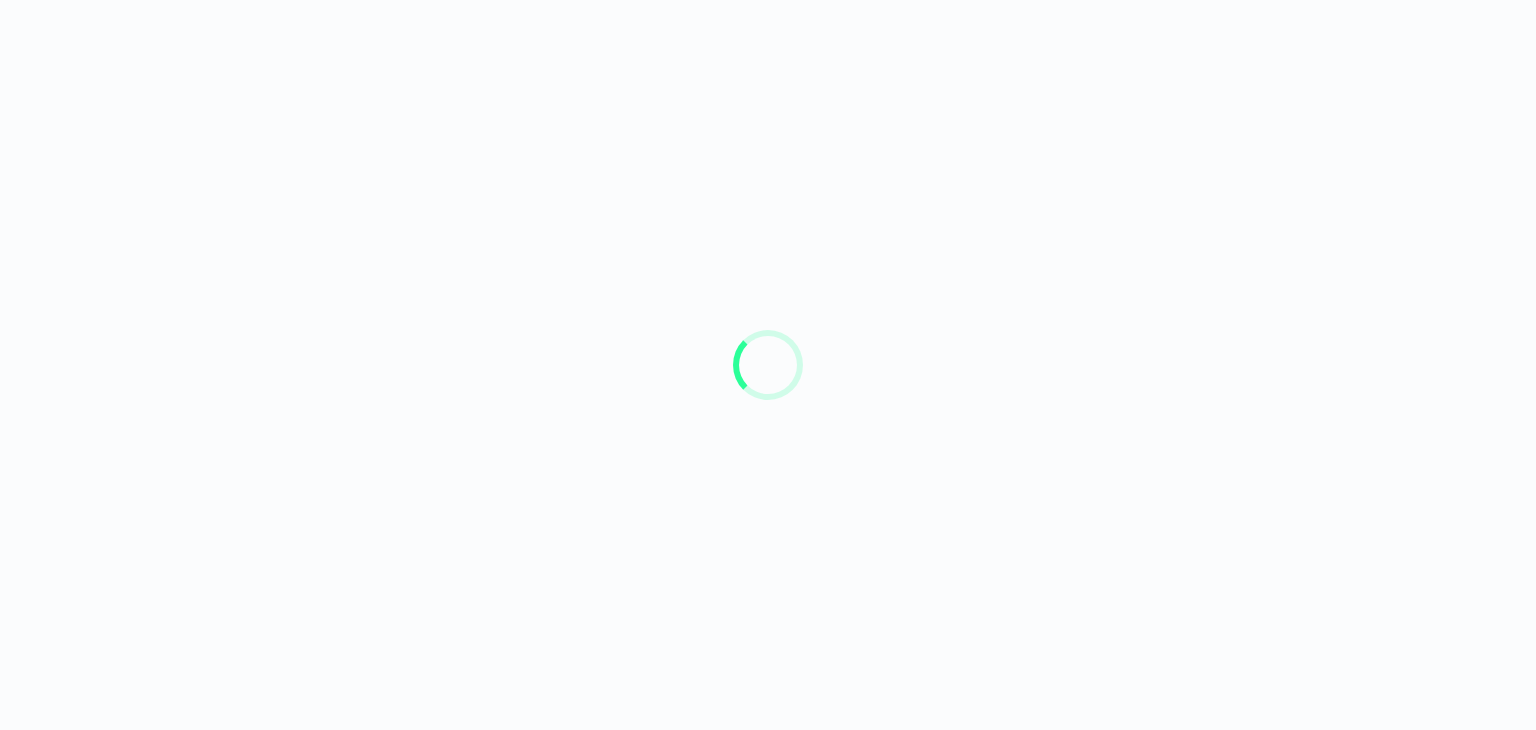 scroll, scrollTop: 0, scrollLeft: 0, axis: both 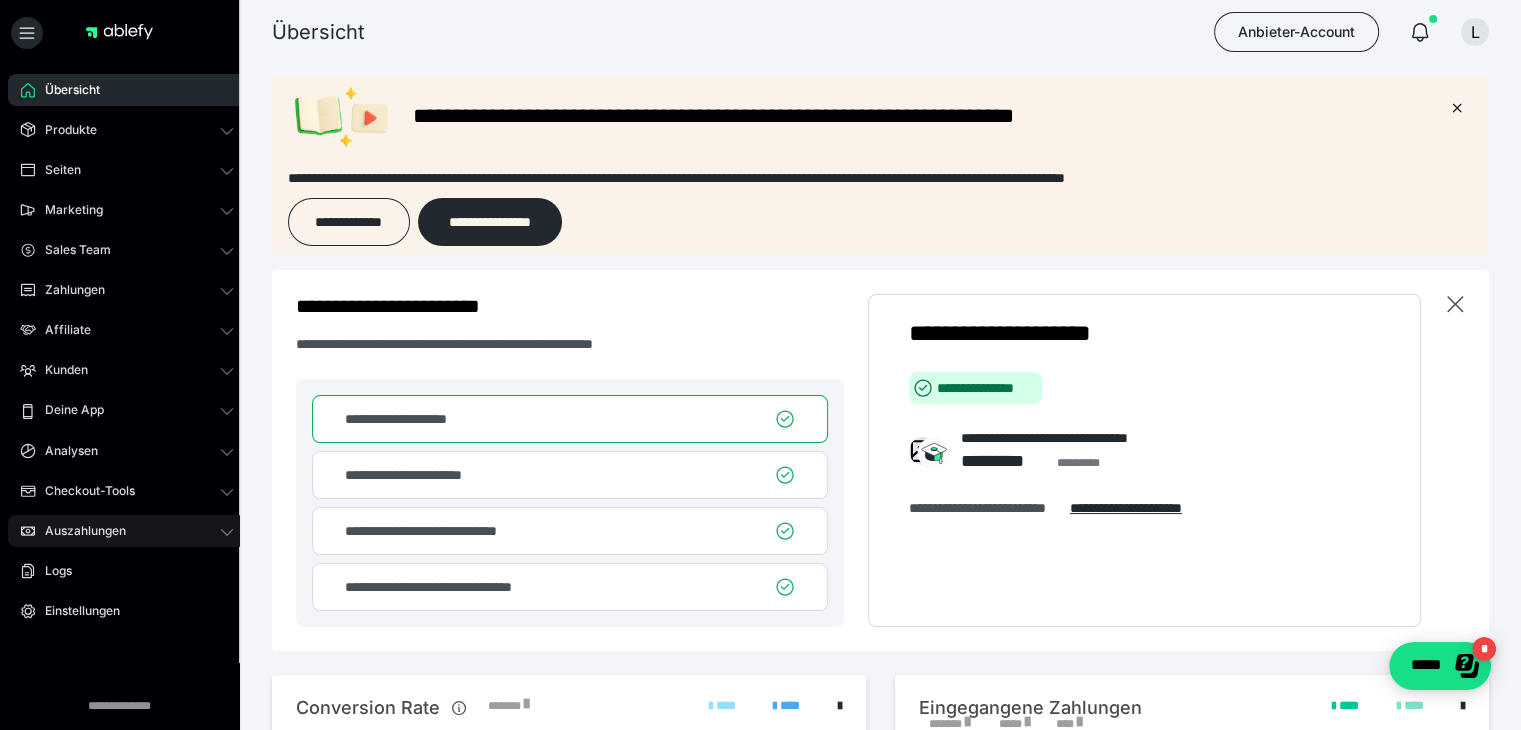 click on "Auszahlungen" at bounding box center (127, 531) 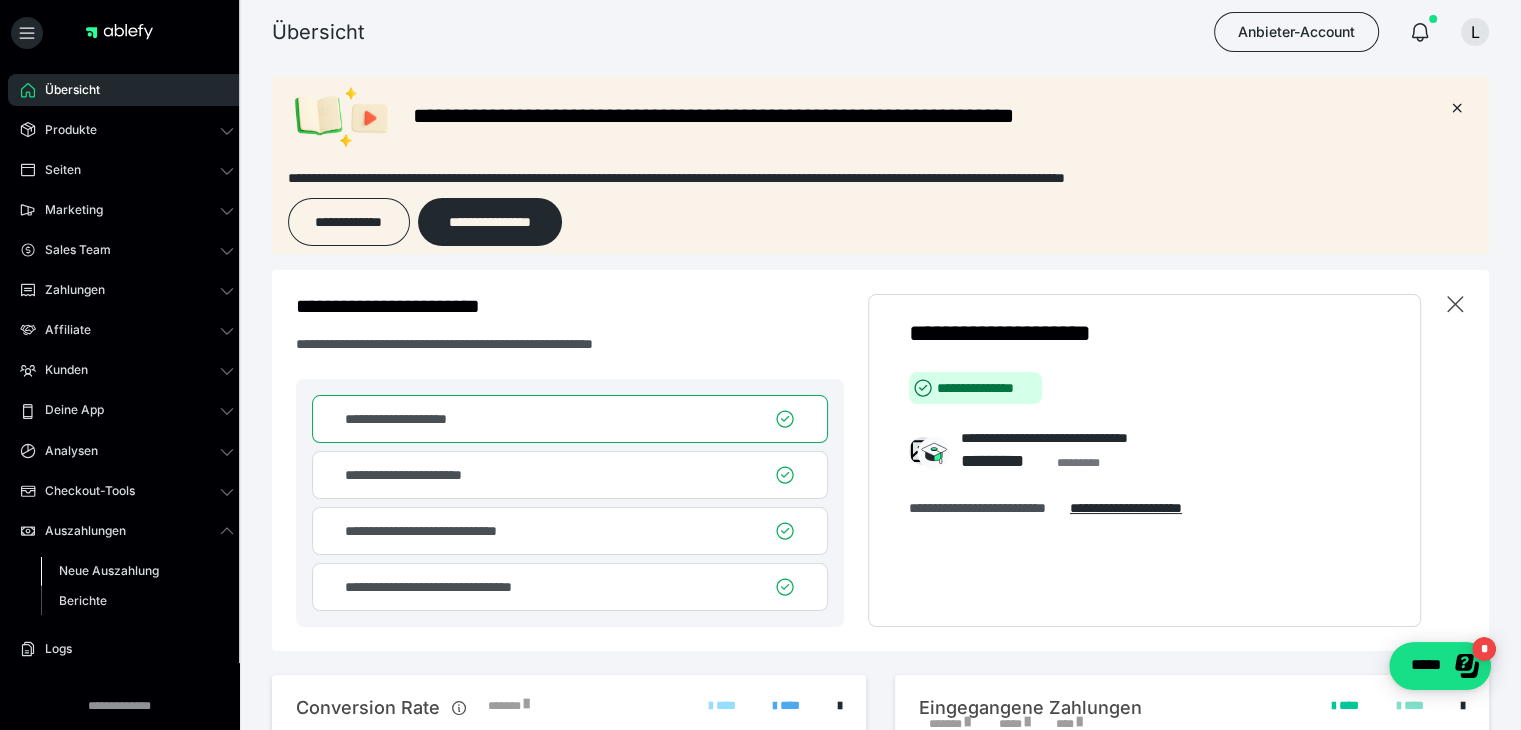 click on "Neue Auszahlung" at bounding box center (109, 570) 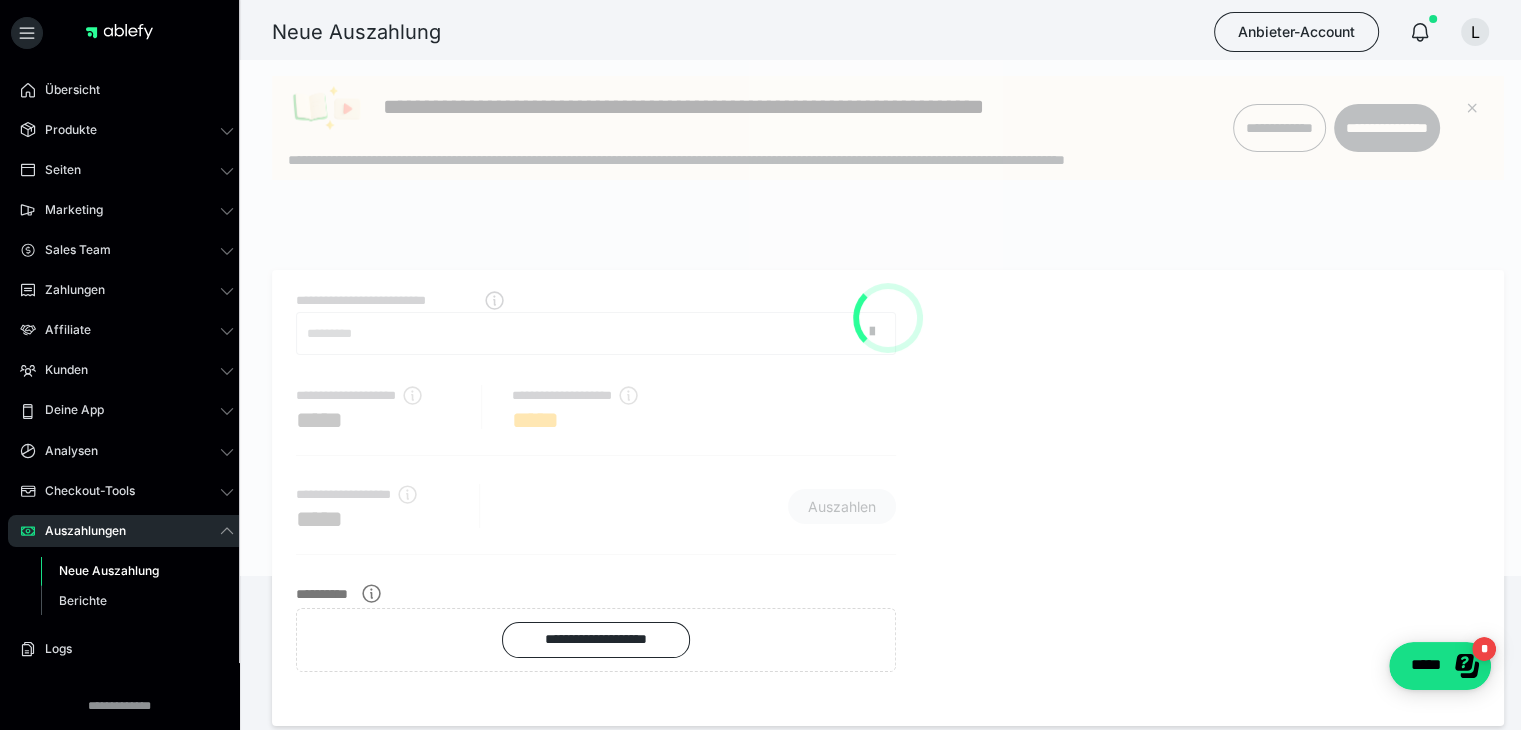 scroll, scrollTop: 0, scrollLeft: 0, axis: both 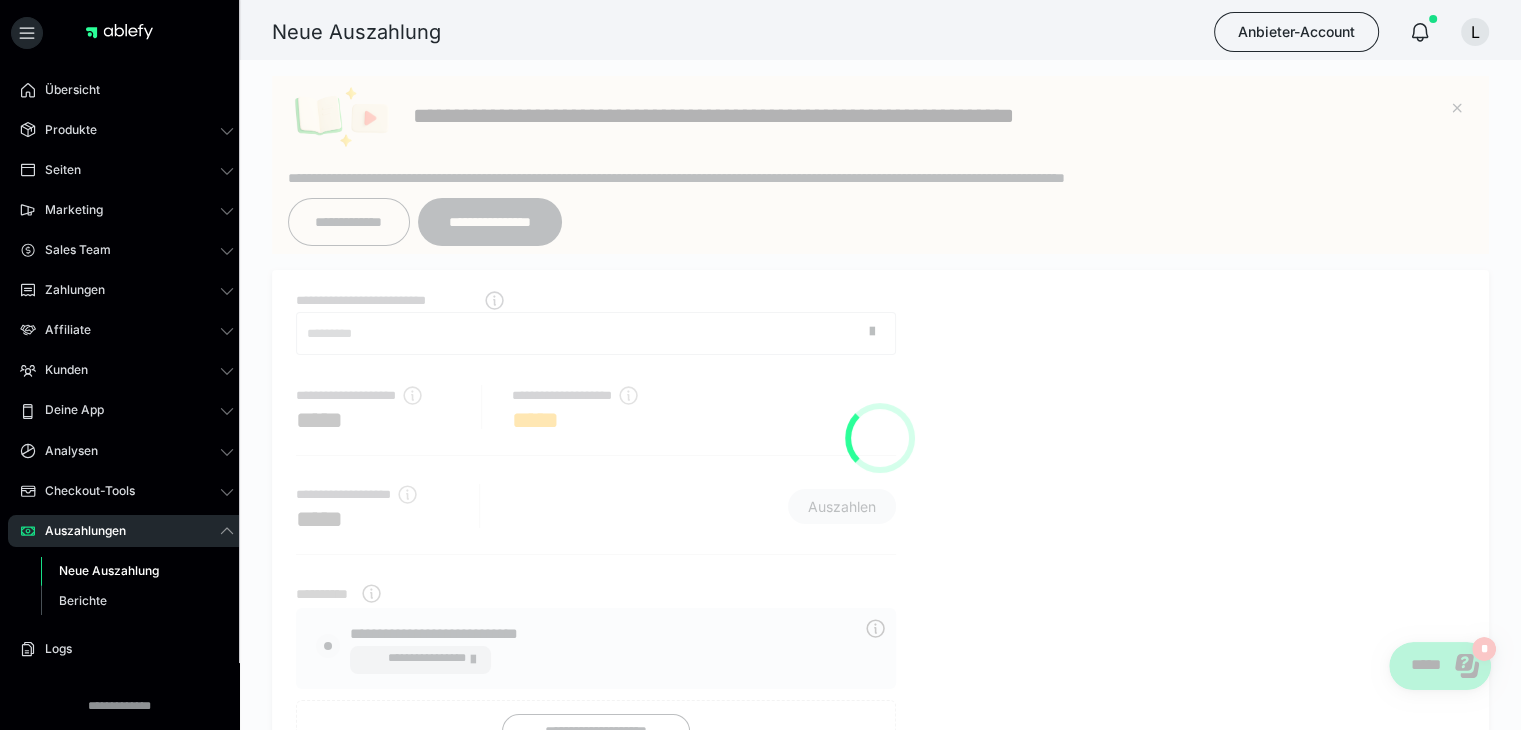 radio on "****" 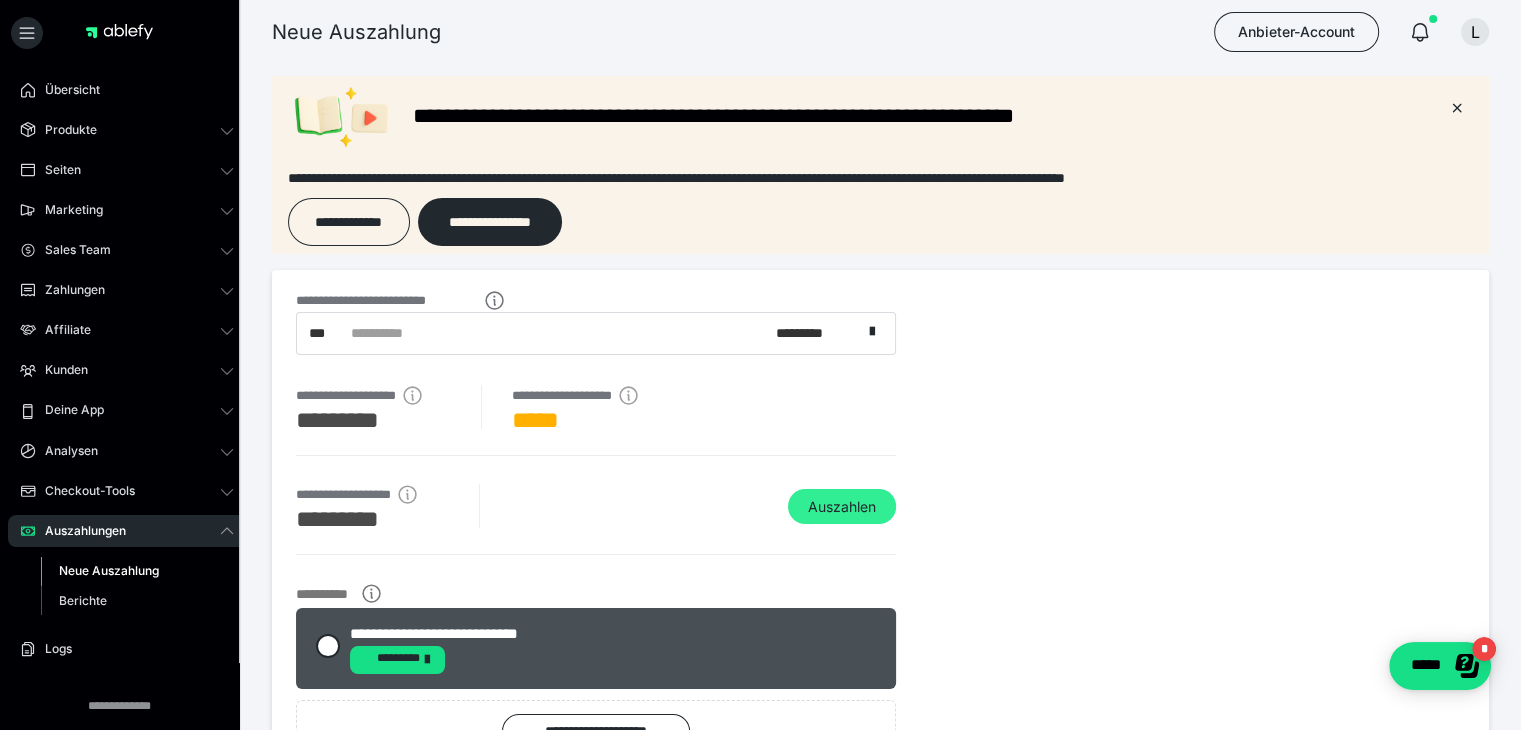 click on "Auszahlen" at bounding box center (842, 507) 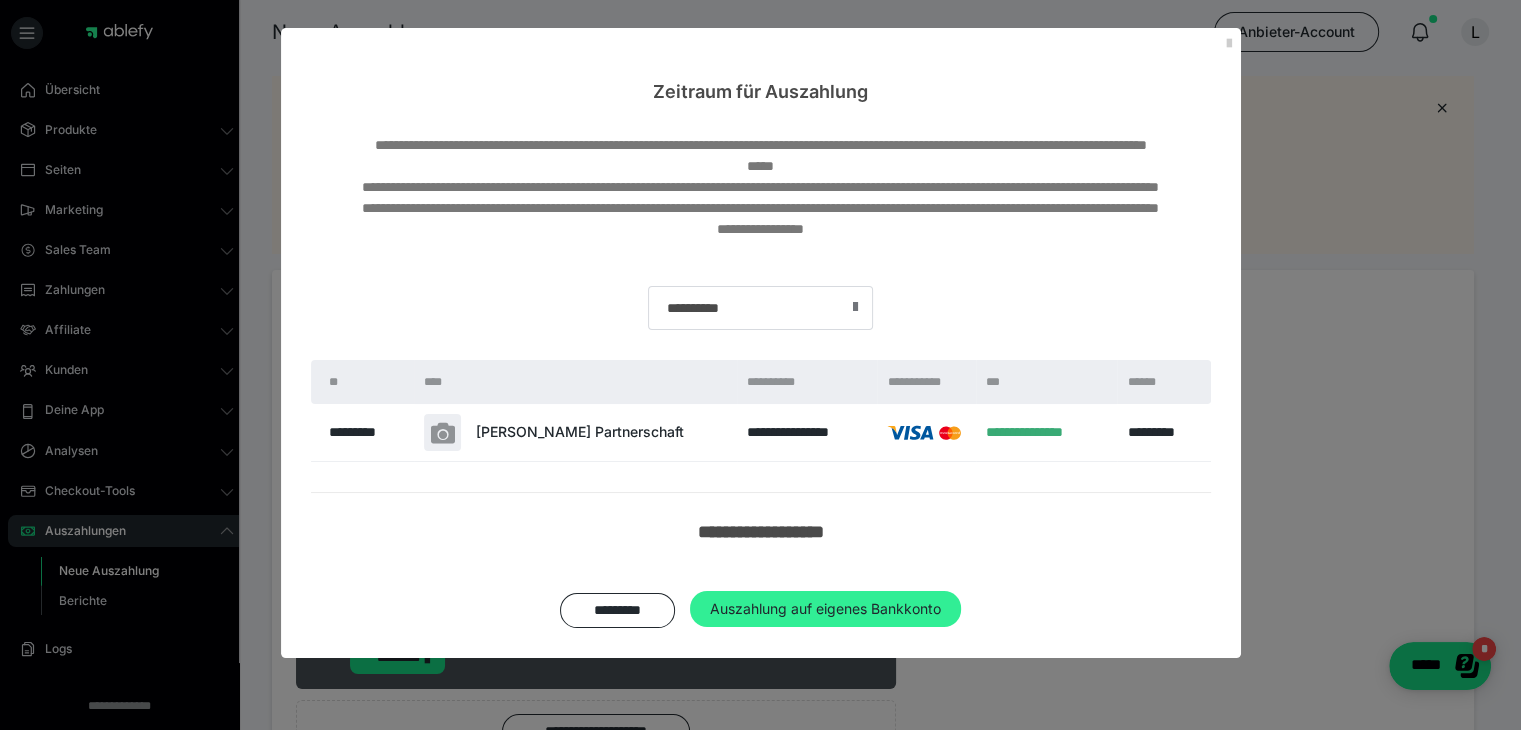 click on "Auszahlung auf eigenes Bankkonto" at bounding box center (825, 609) 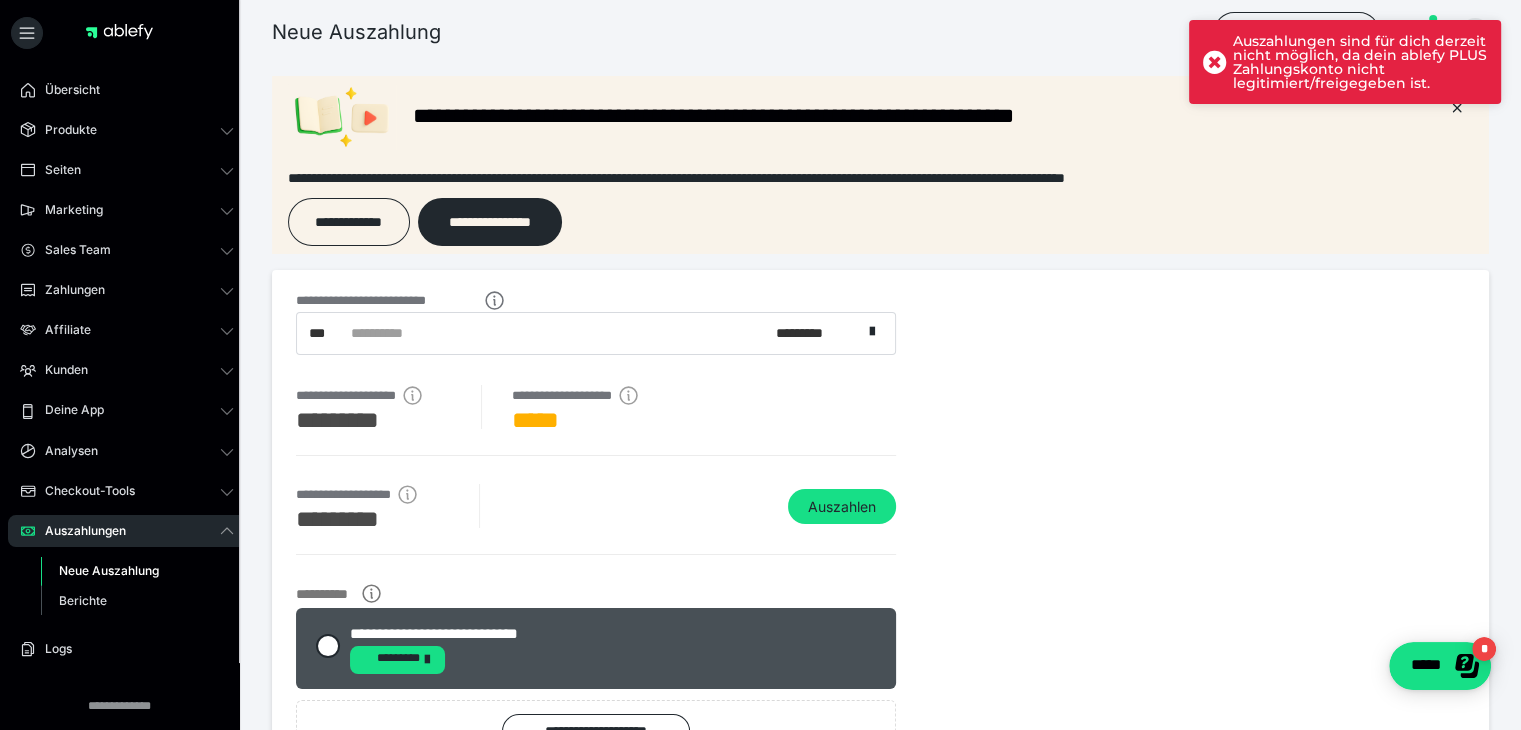 click on "Auszahlungen sind für dich derzeit nicht möglich, da dein ablefy PLUS Zahlungskonto nicht legitimiert/freigegeben ist." at bounding box center [1360, 62] 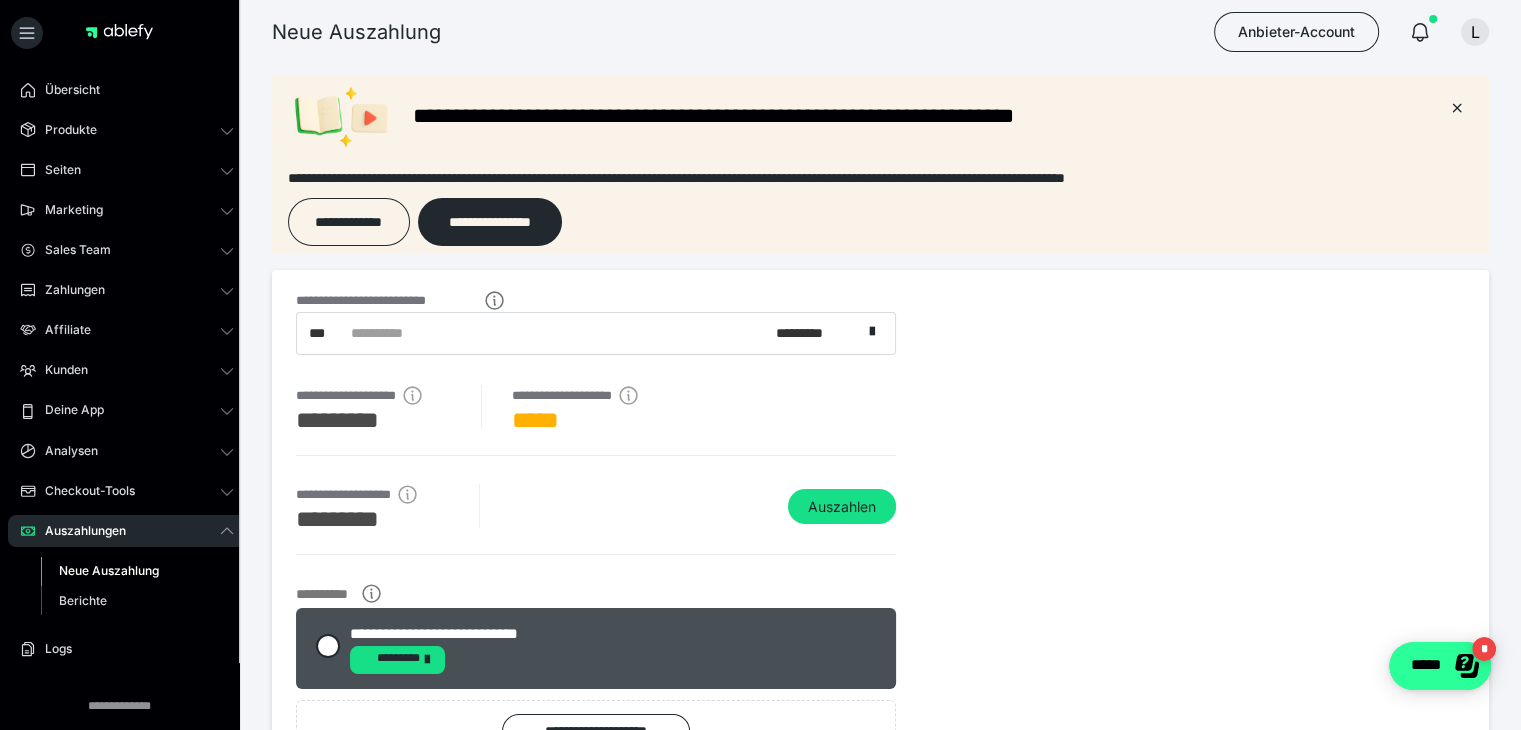 click on "*****" 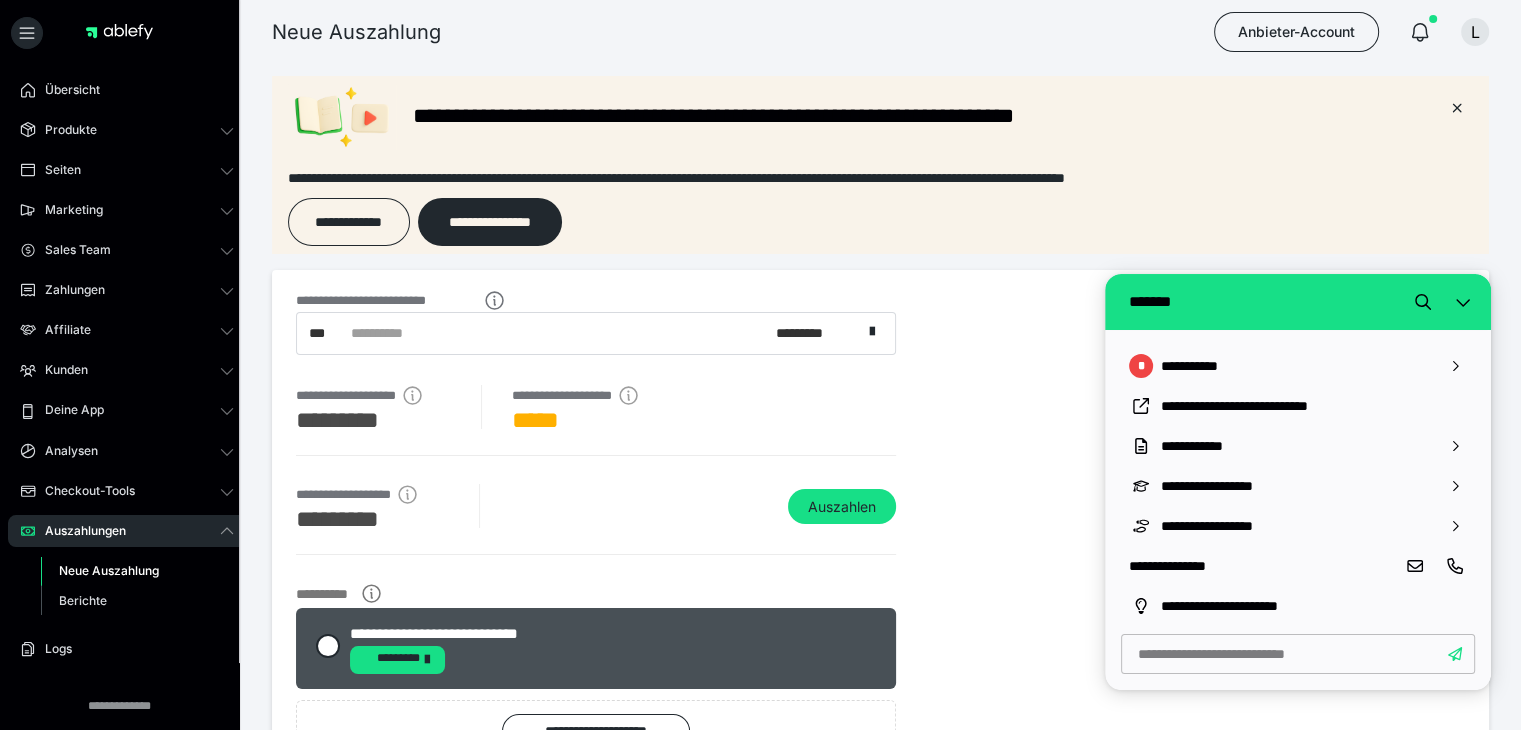 type on "*" 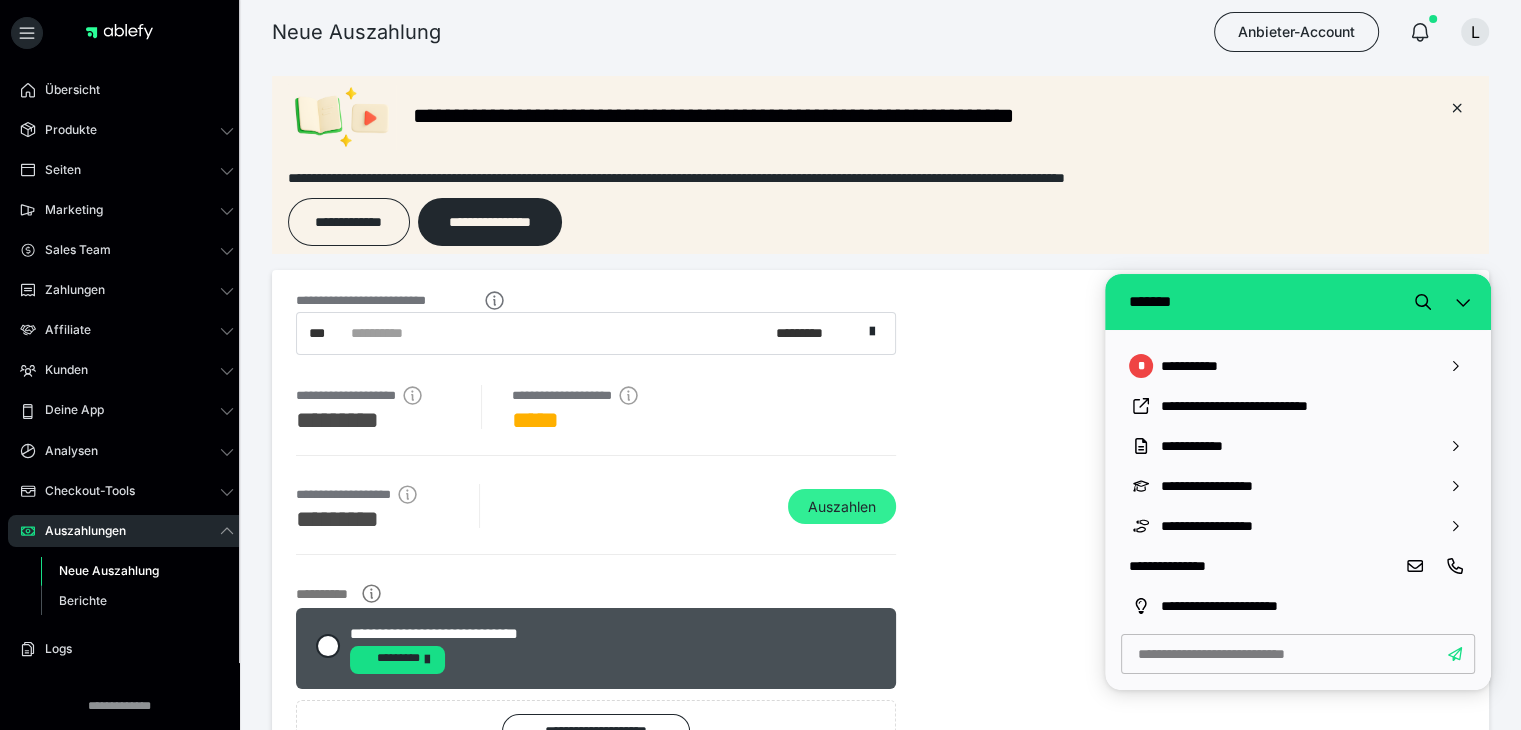 click on "Auszahlen" at bounding box center [842, 507] 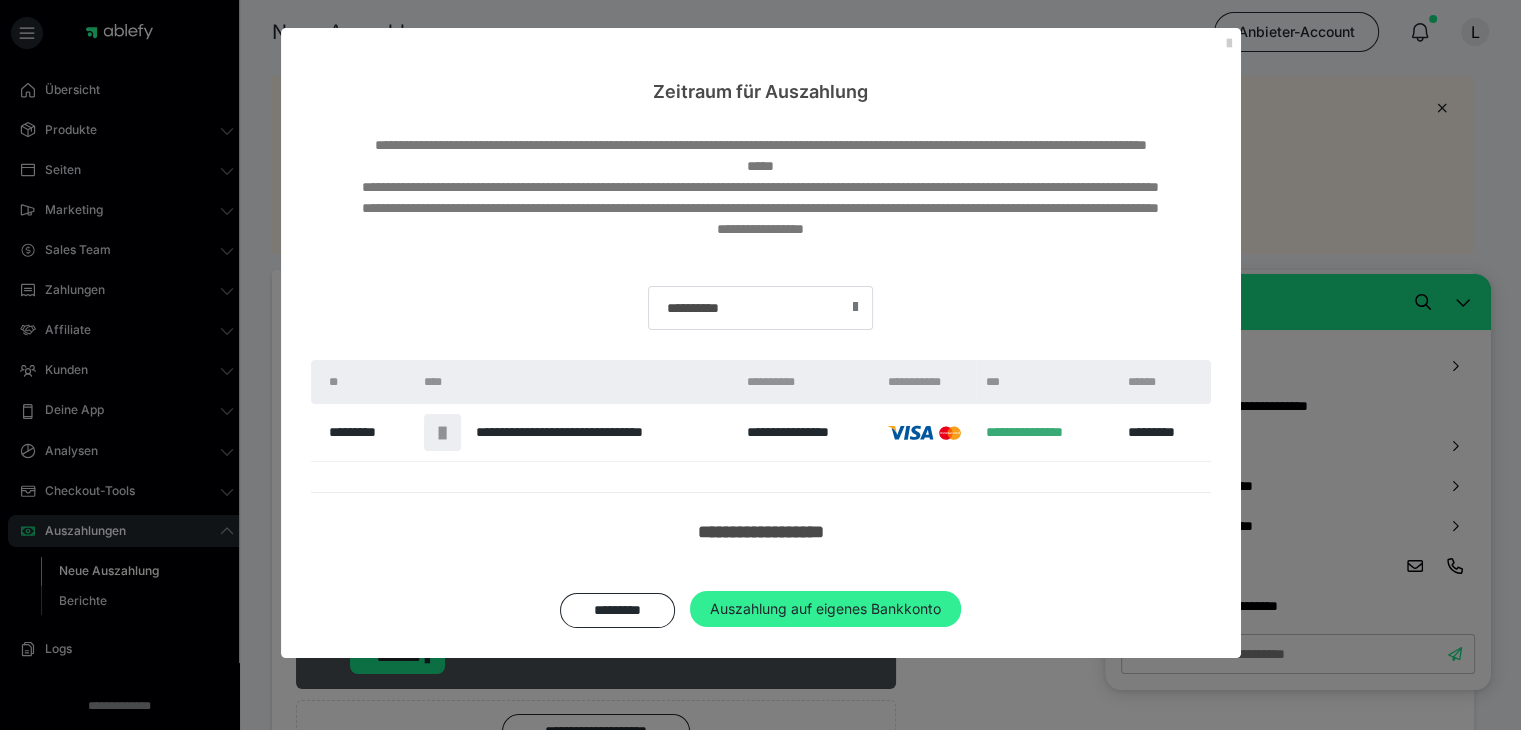 click on "Auszahlung auf eigenes Bankkonto" at bounding box center (825, 609) 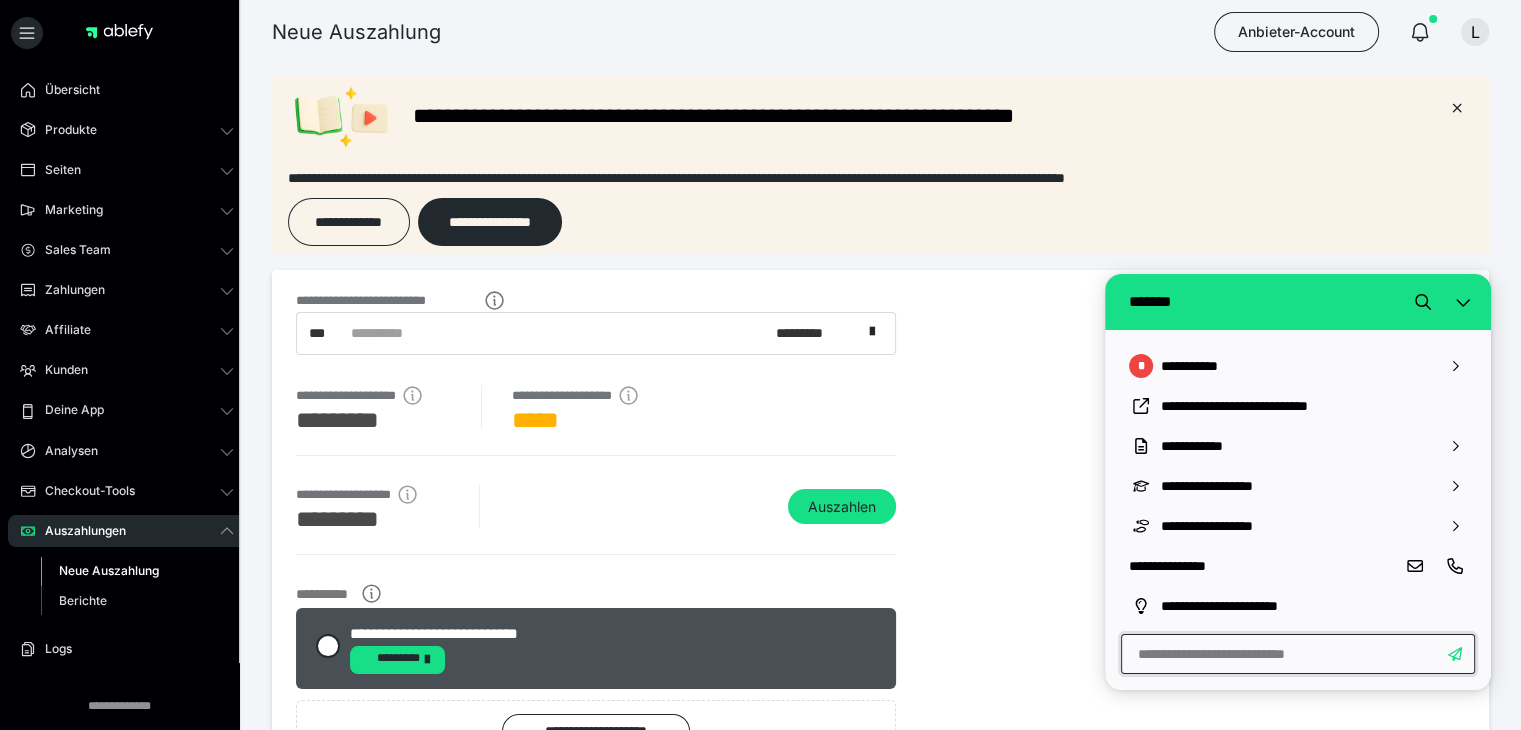 click at bounding box center (1298, 654) 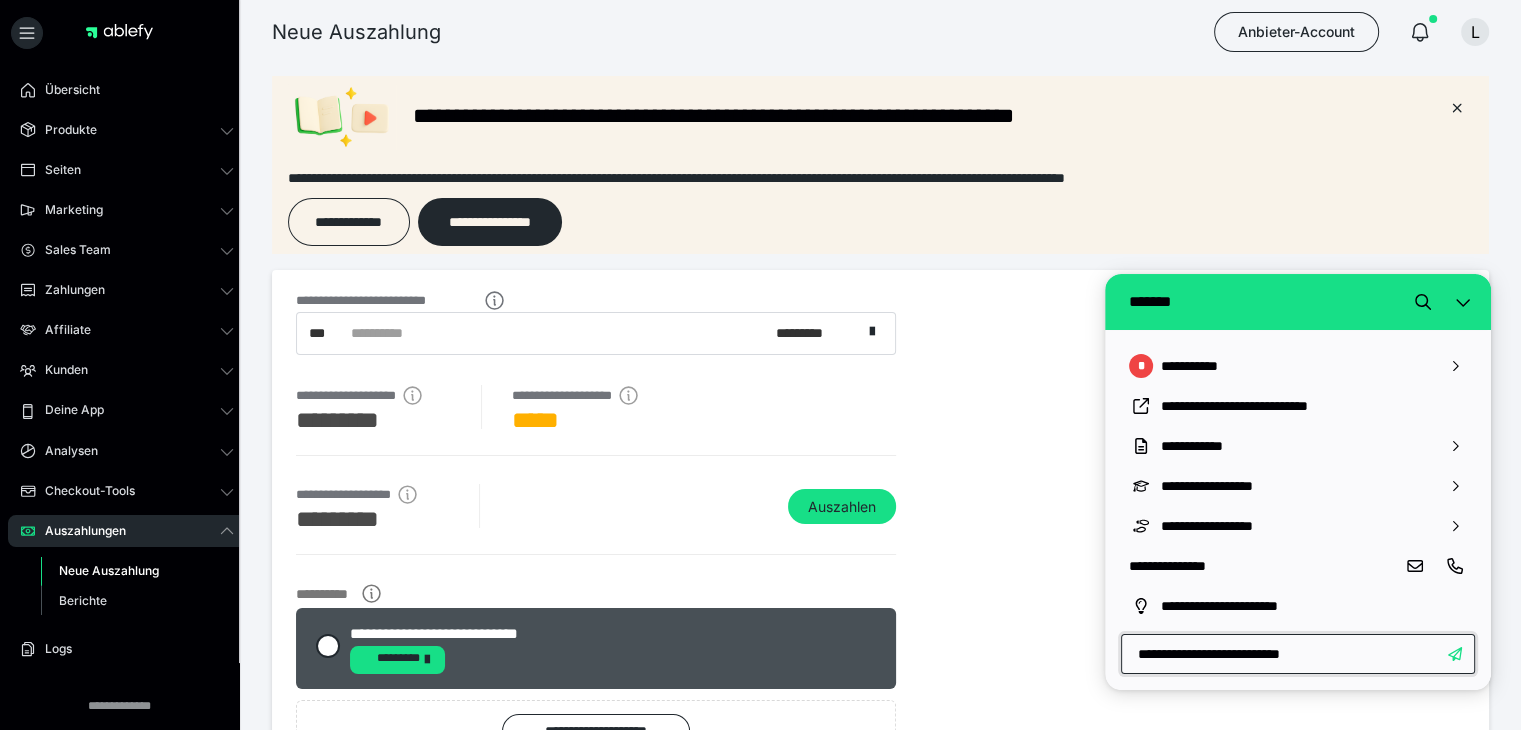 type on "**********" 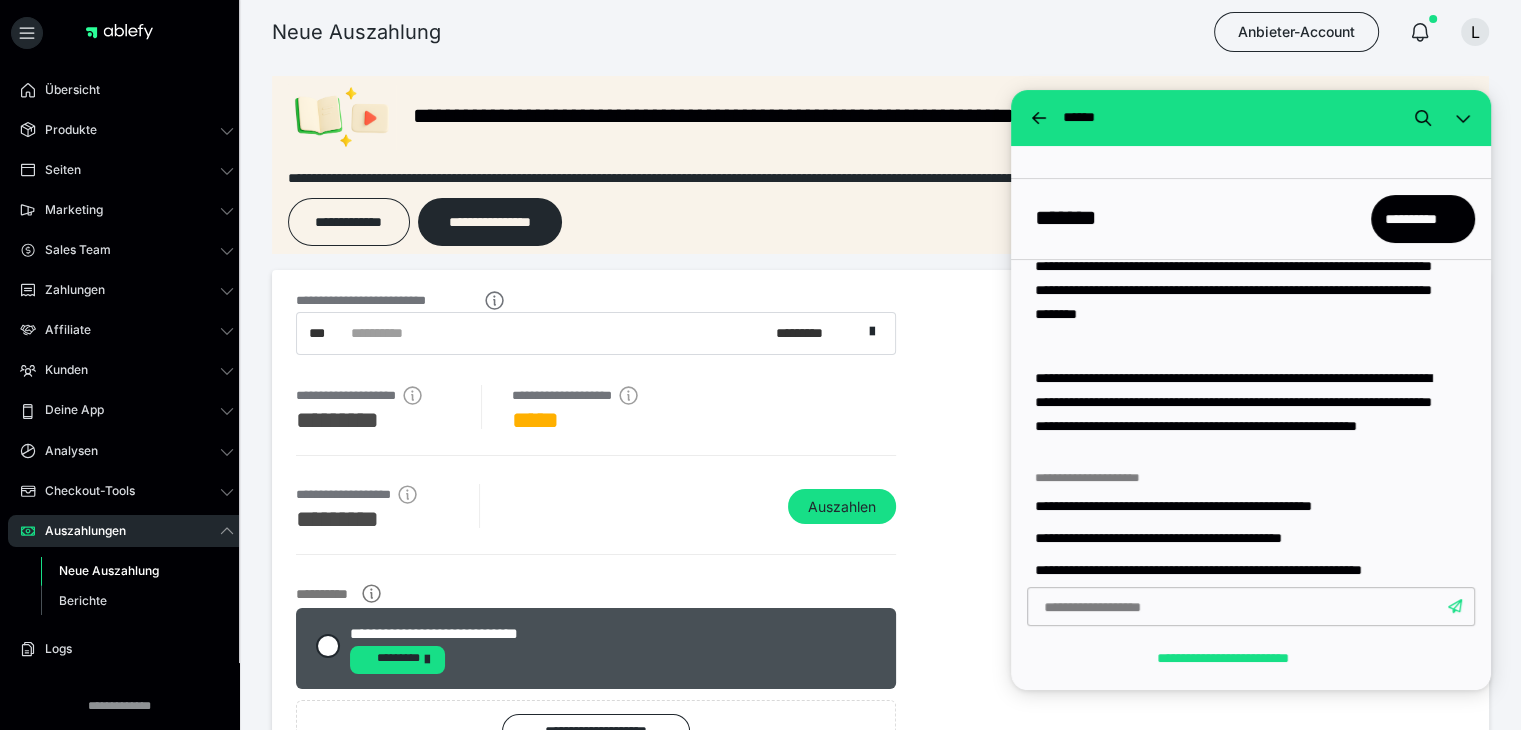 scroll, scrollTop: 337, scrollLeft: 0, axis: vertical 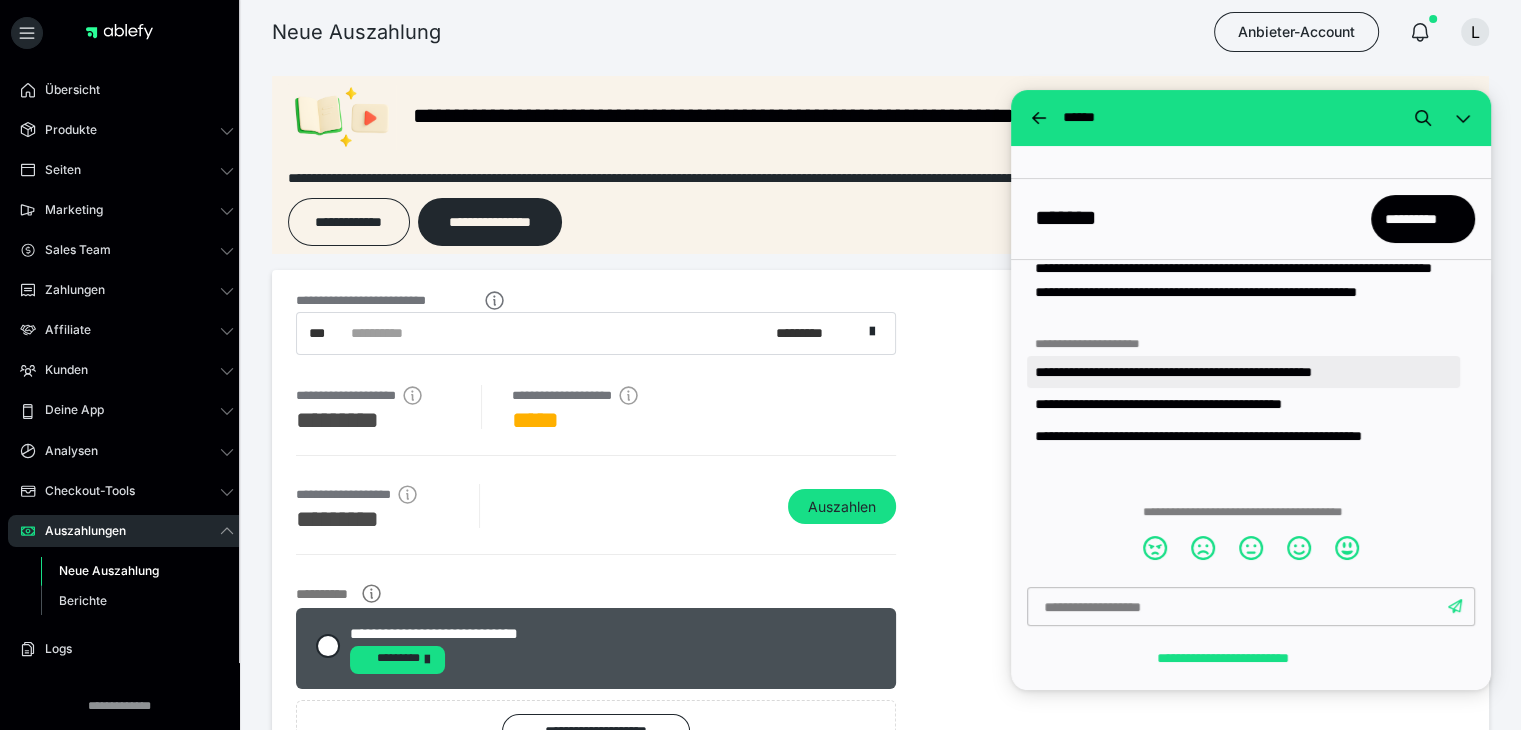 type on "*" 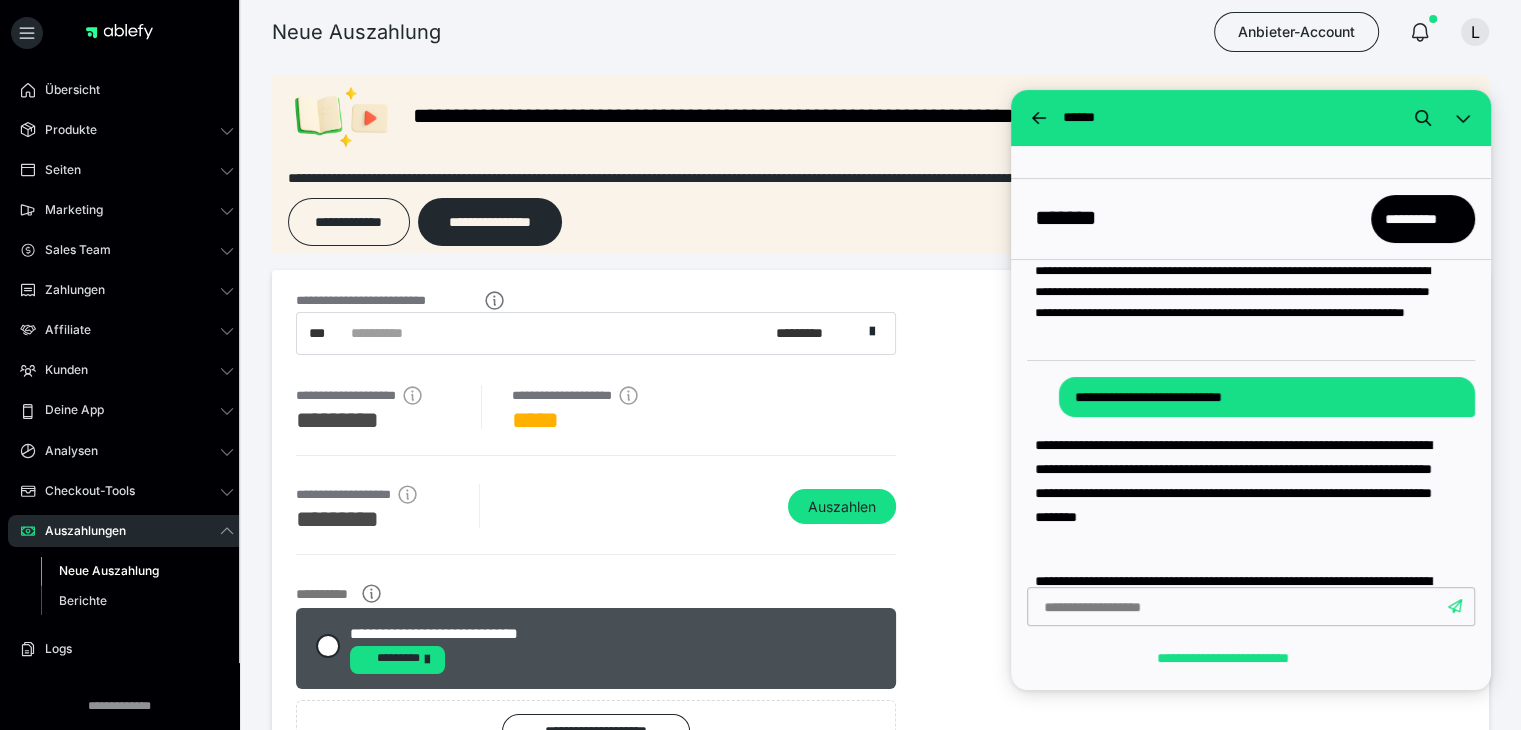scroll, scrollTop: 2, scrollLeft: 0, axis: vertical 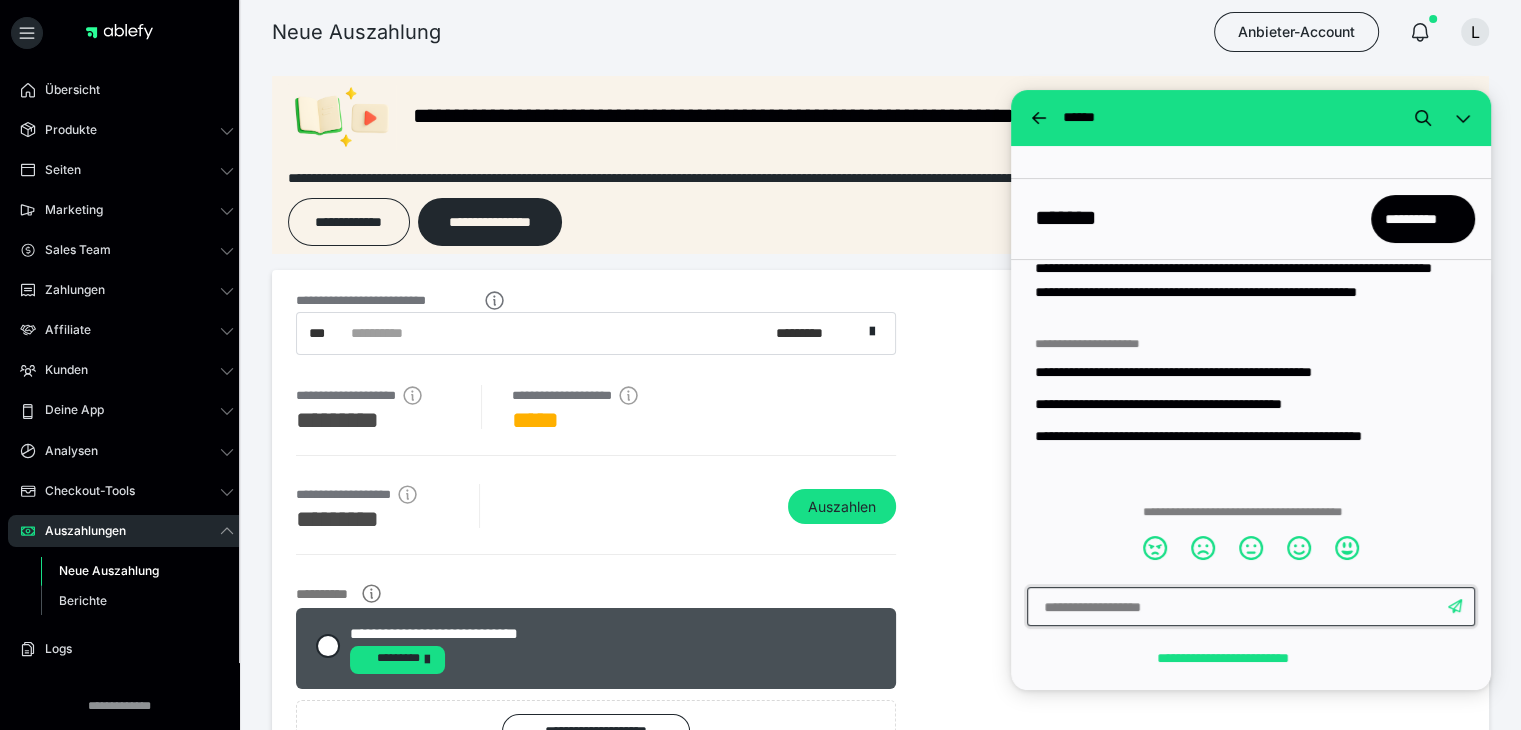 click at bounding box center (1251, 607) 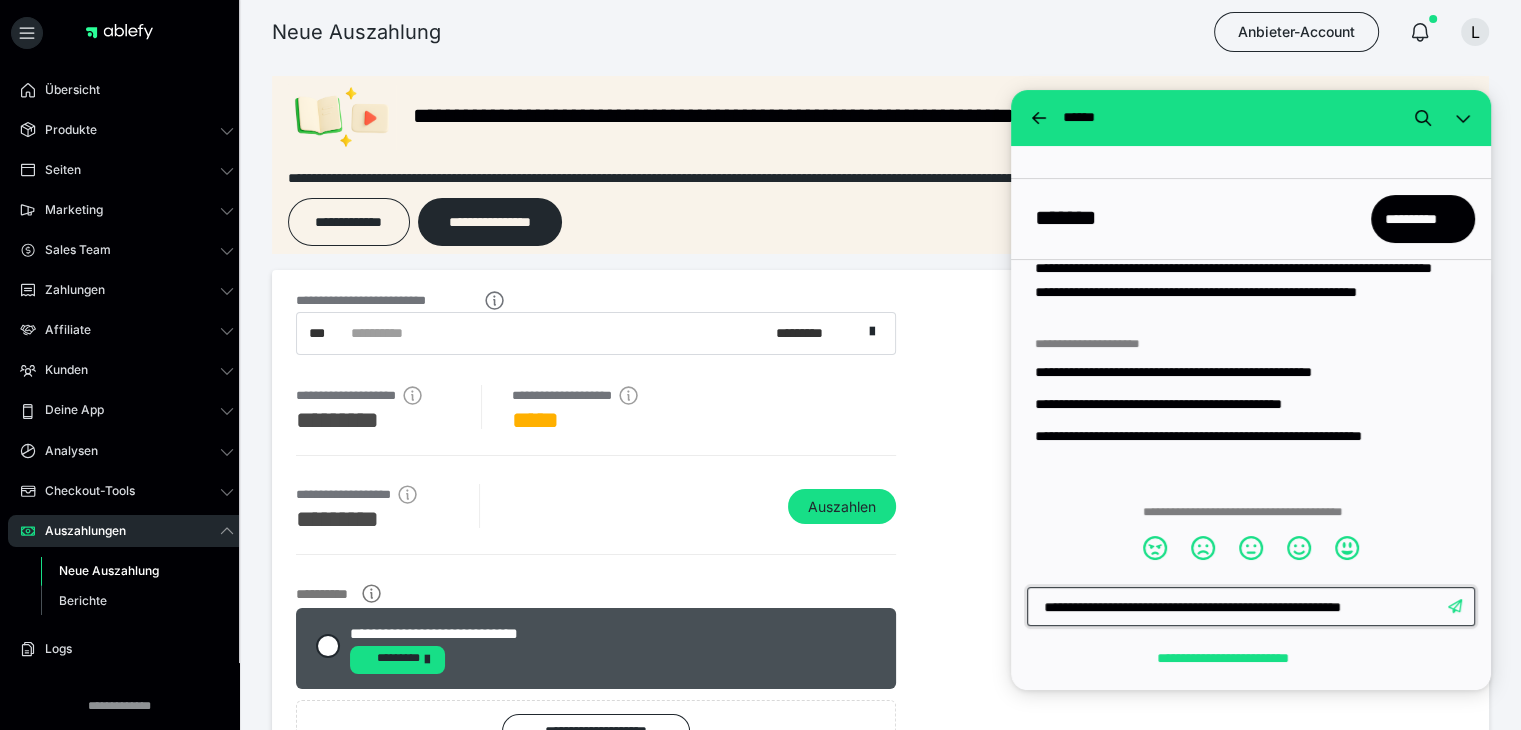 type on "**********" 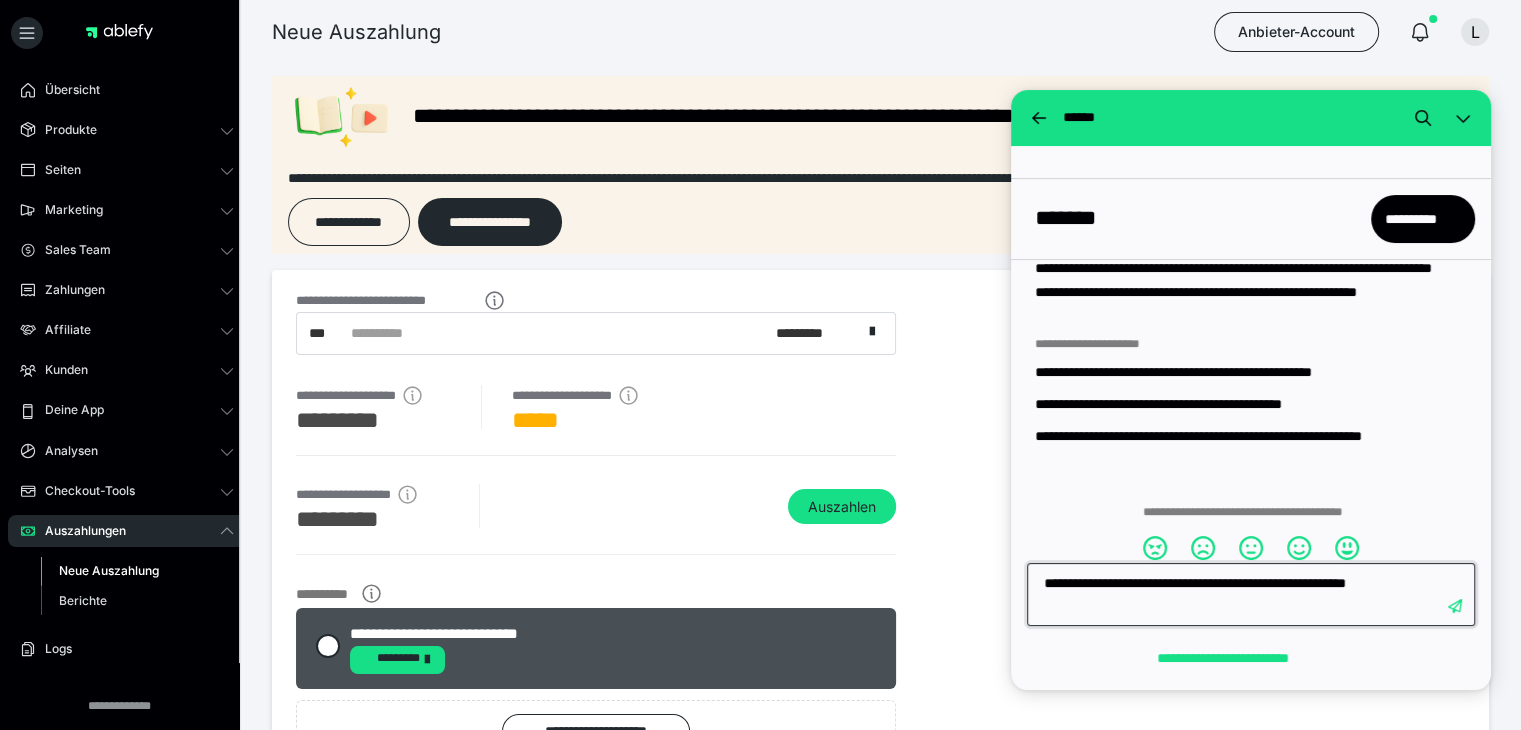 type 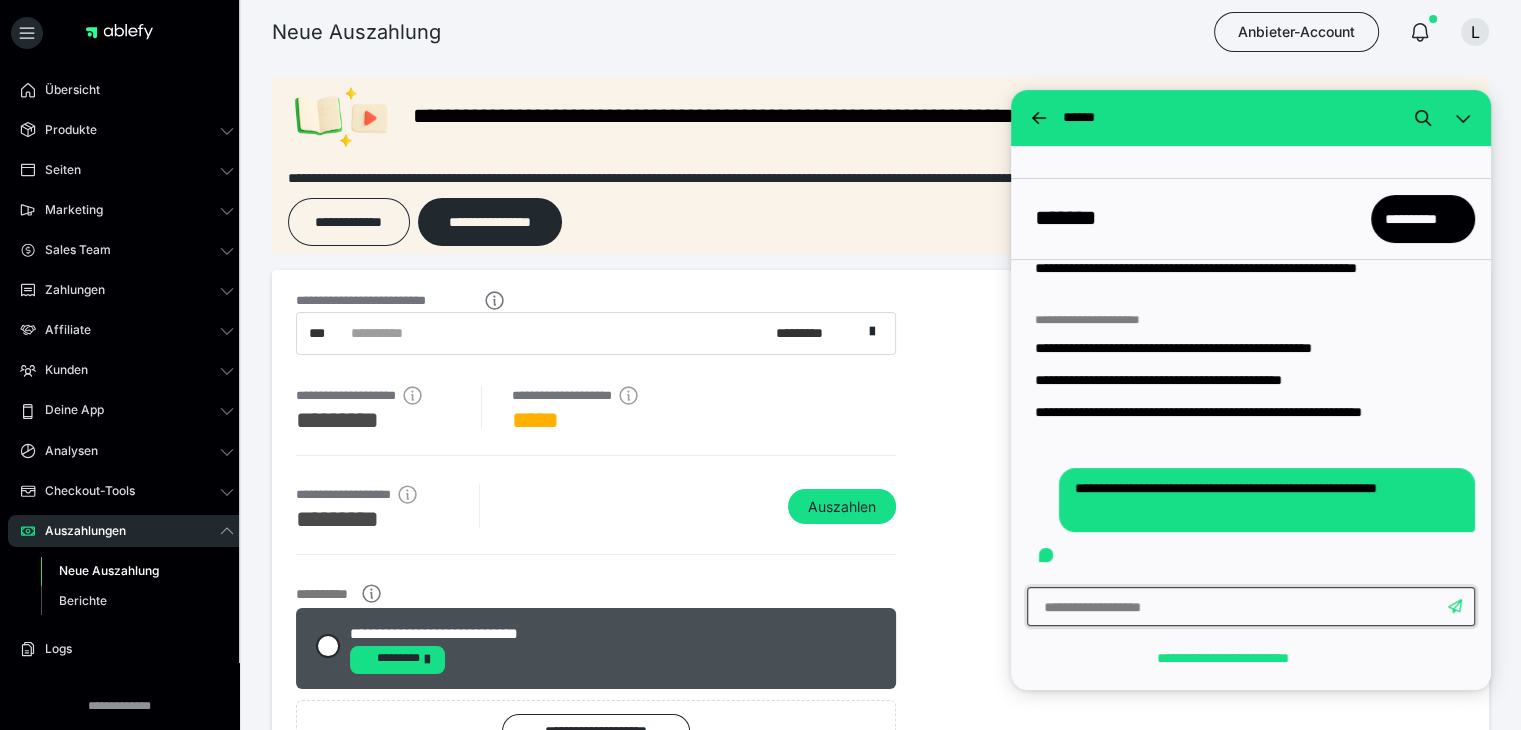 scroll, scrollTop: 409, scrollLeft: 0, axis: vertical 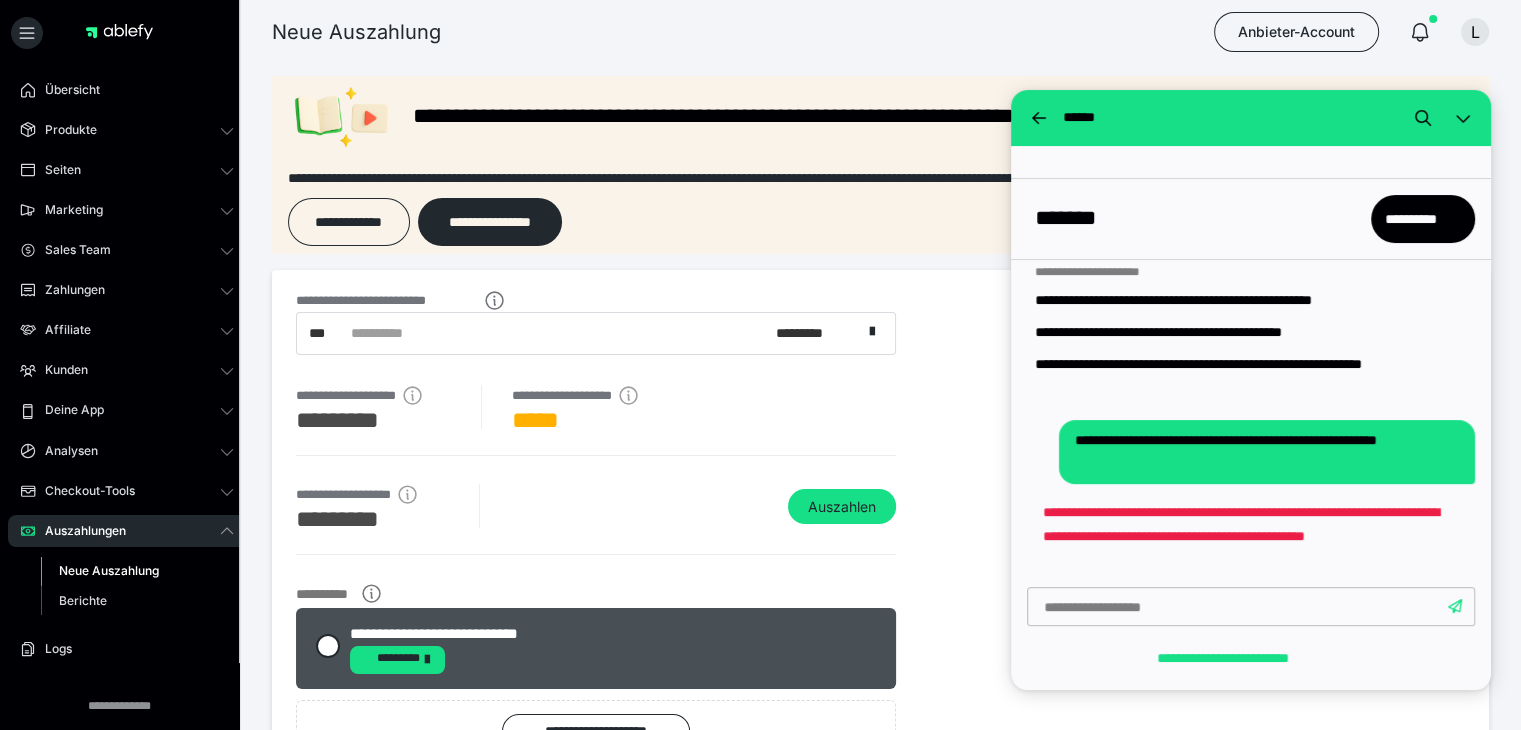 click on "**********" at bounding box center [1251, 219] 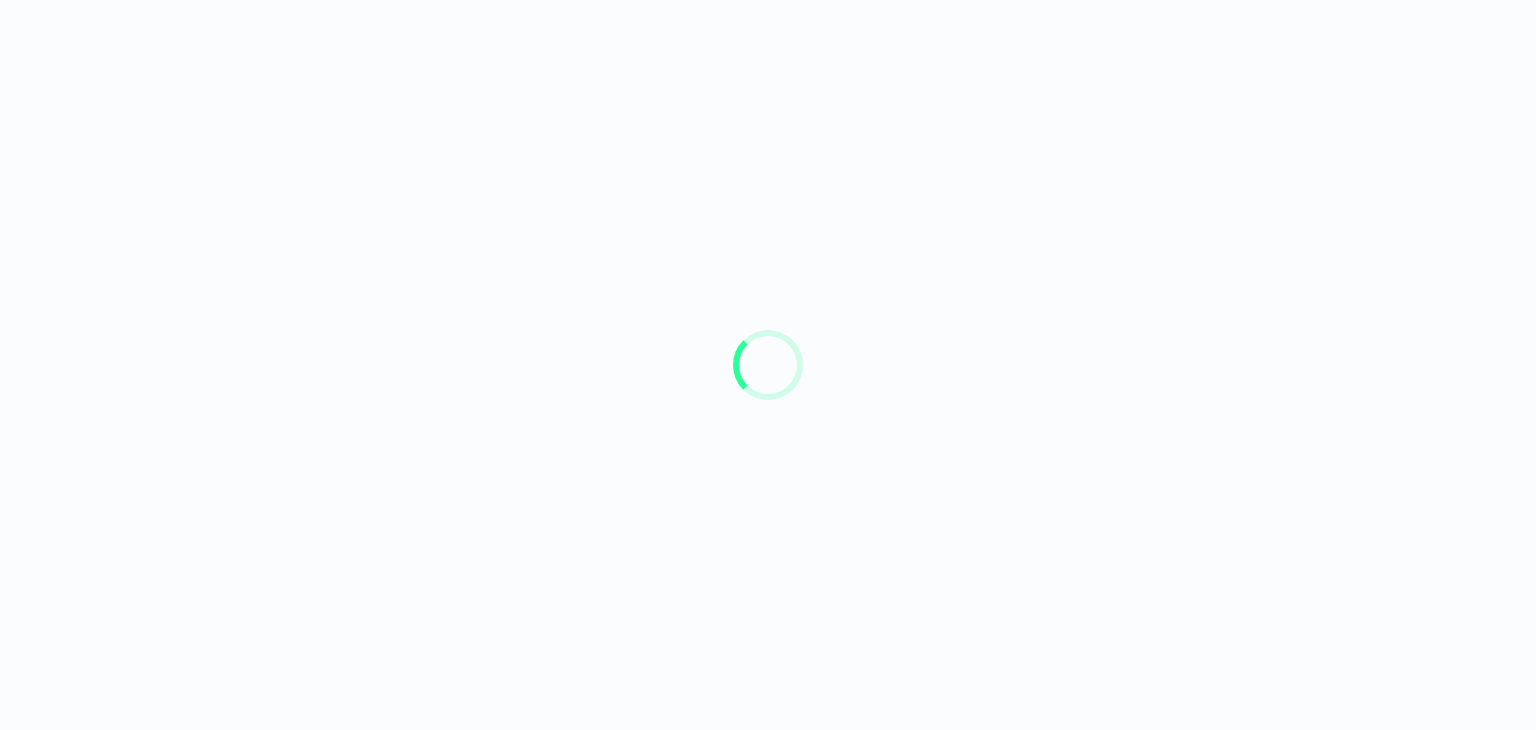 scroll, scrollTop: 0, scrollLeft: 0, axis: both 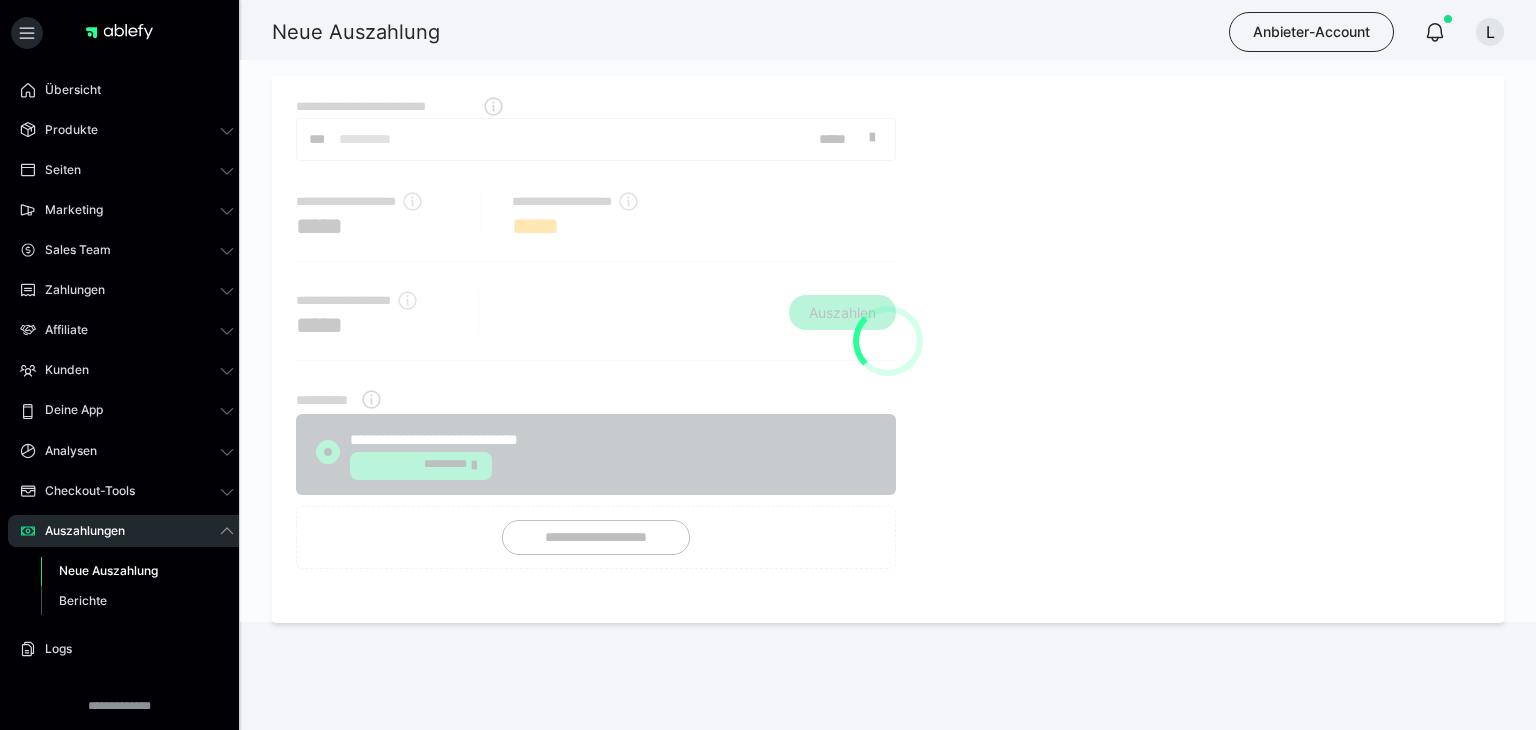 radio on "****" 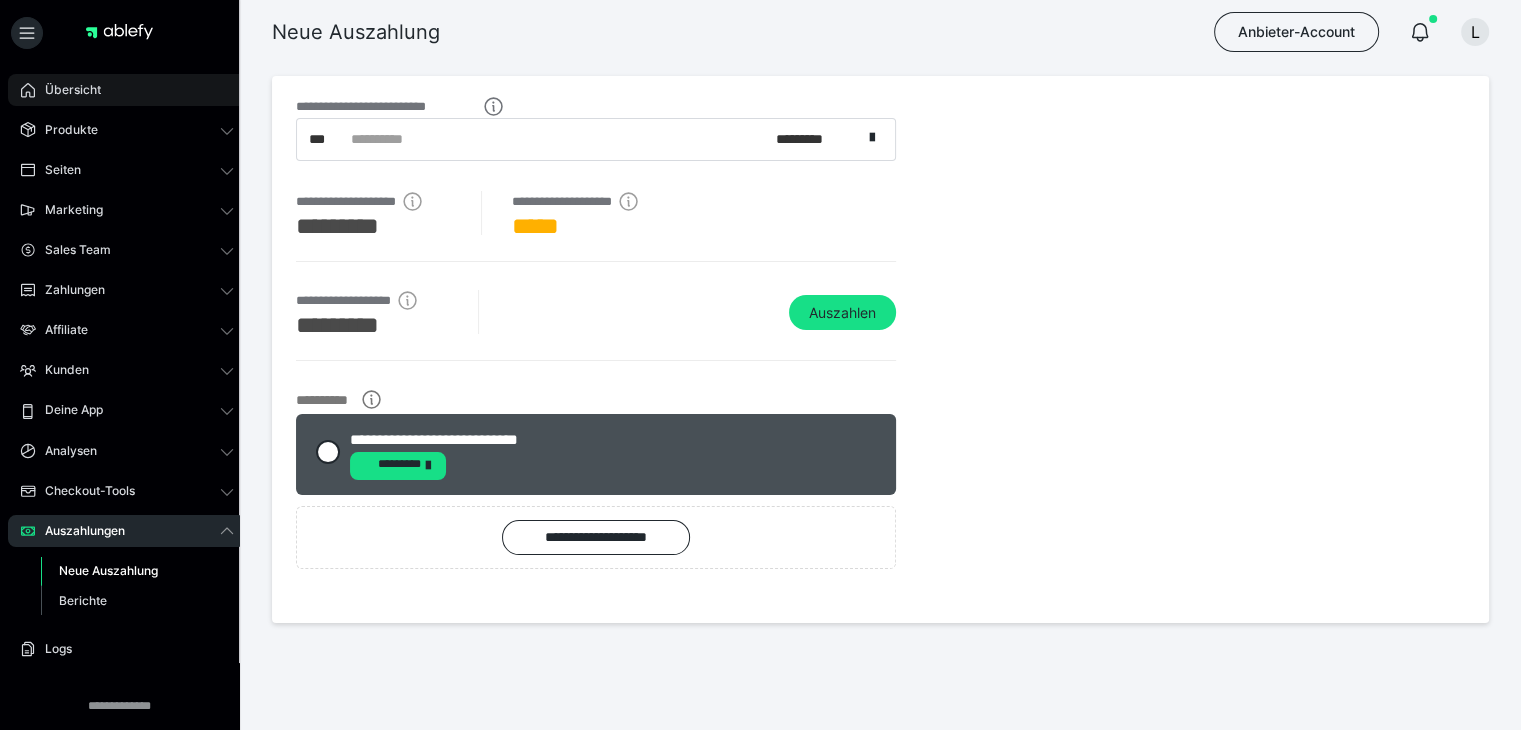 click on "Übersicht" at bounding box center (127, 90) 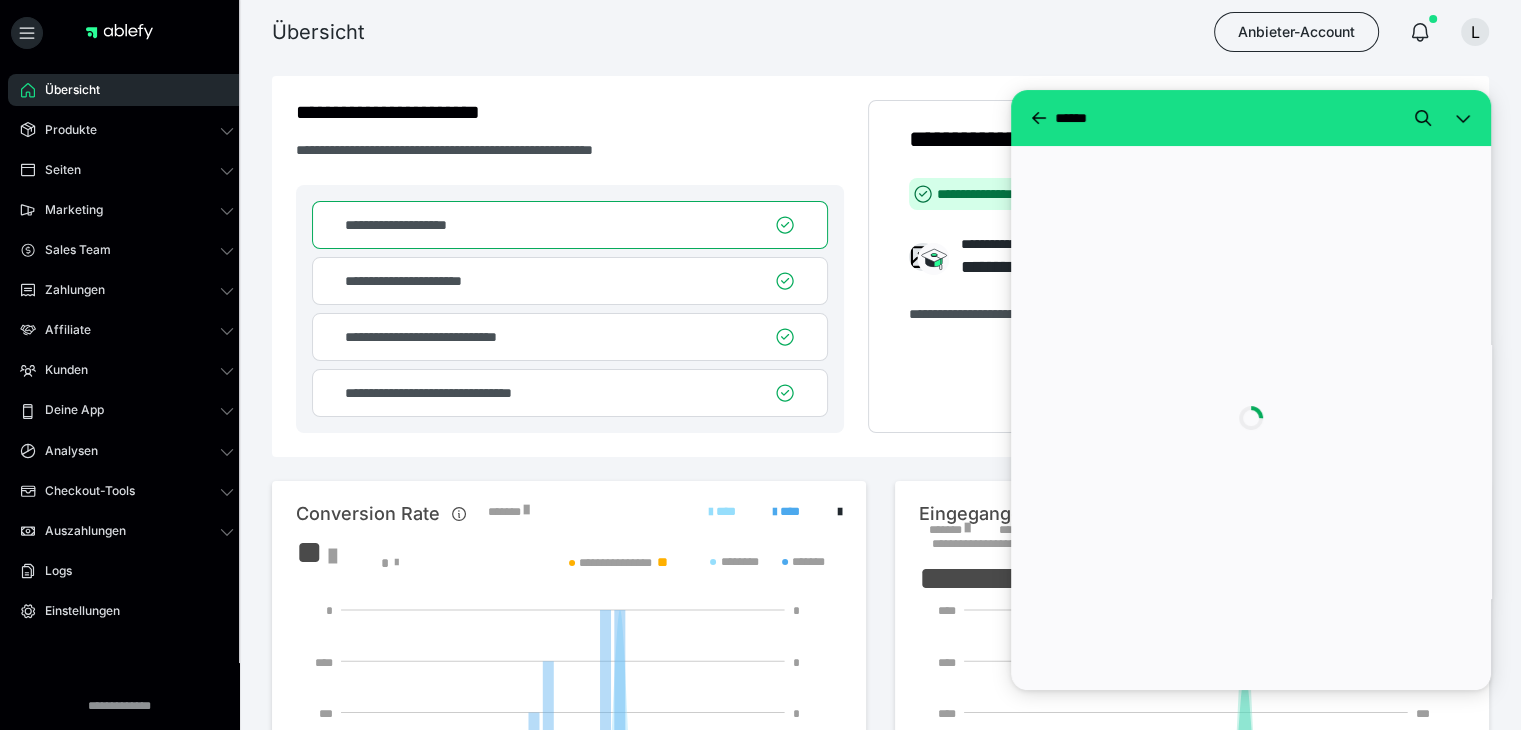 scroll, scrollTop: 0, scrollLeft: 0, axis: both 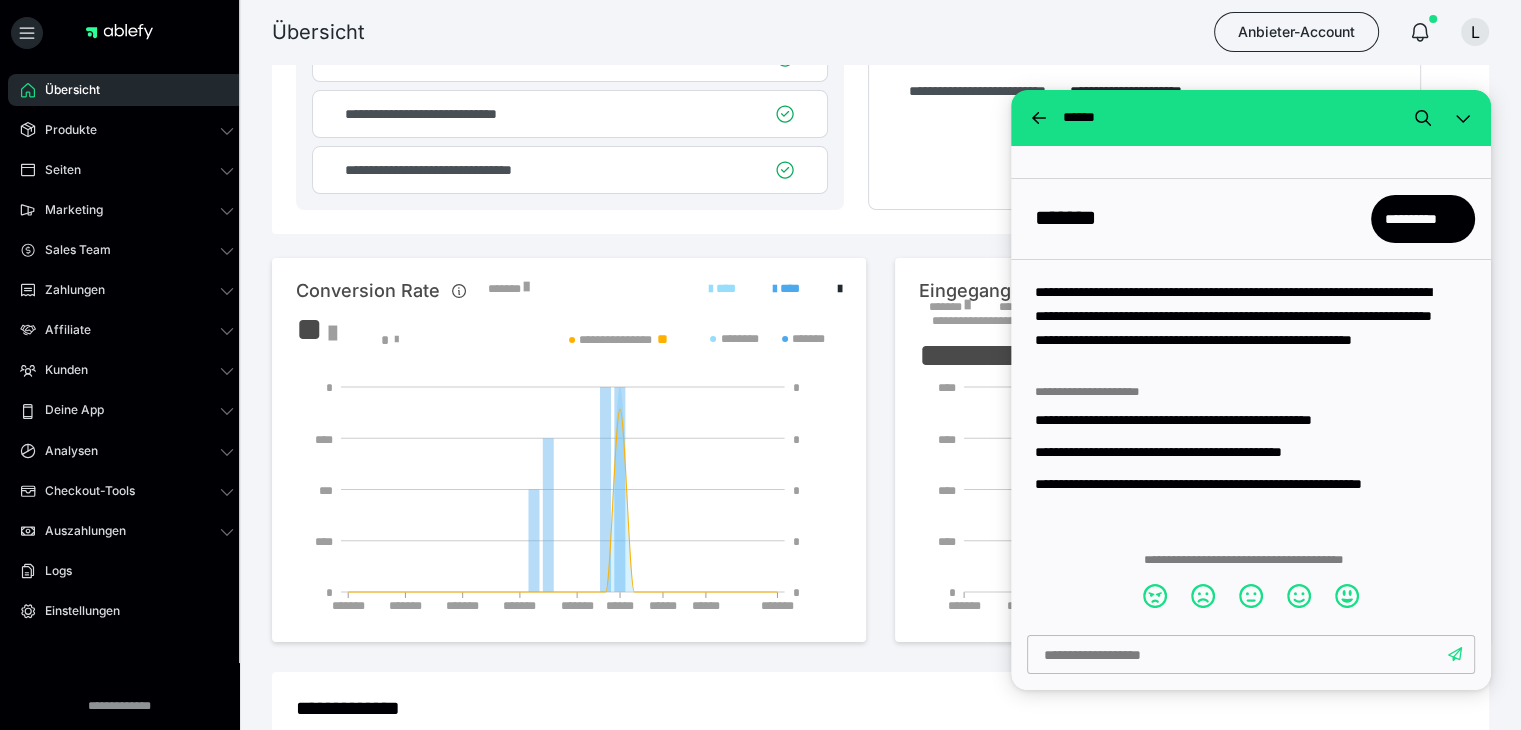 type on "*" 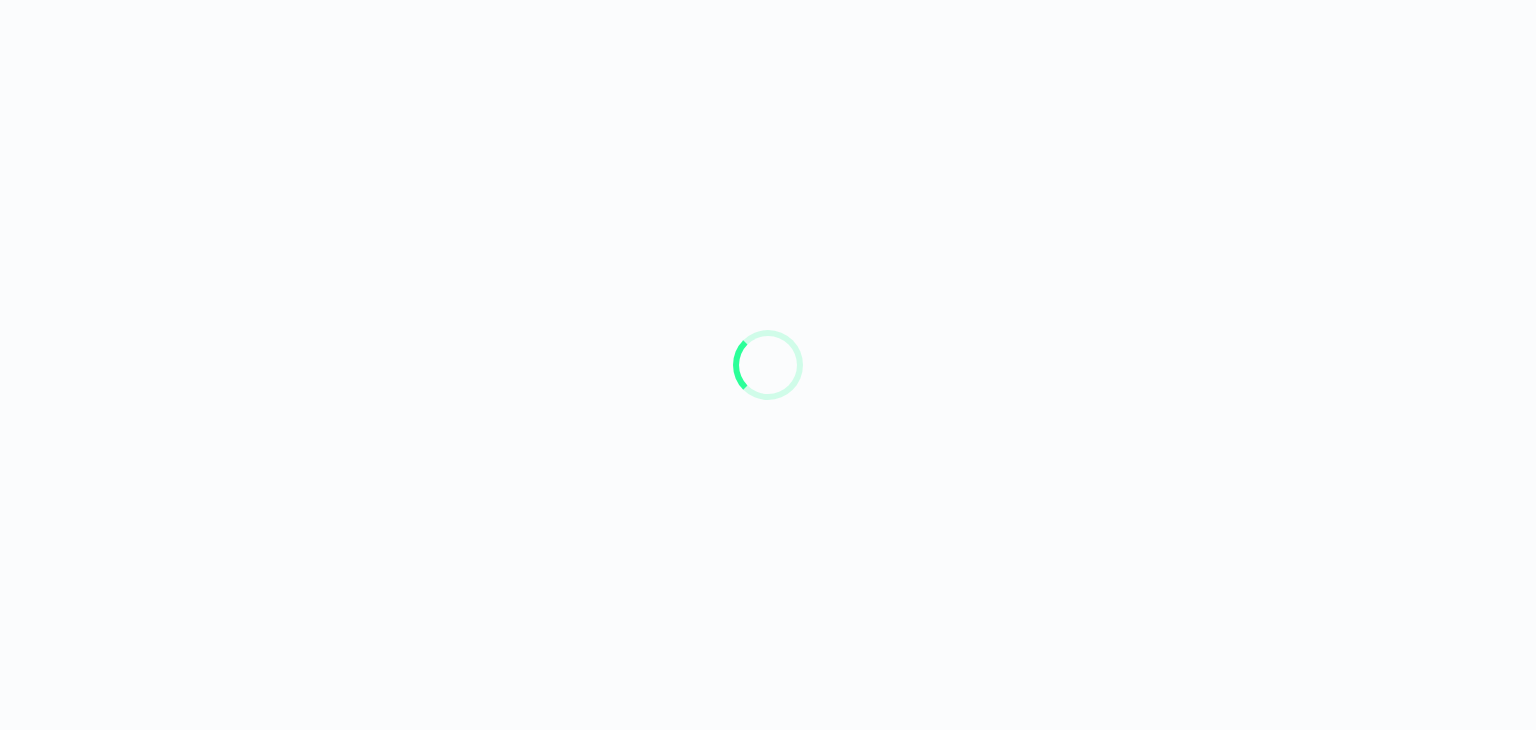 scroll, scrollTop: 0, scrollLeft: 0, axis: both 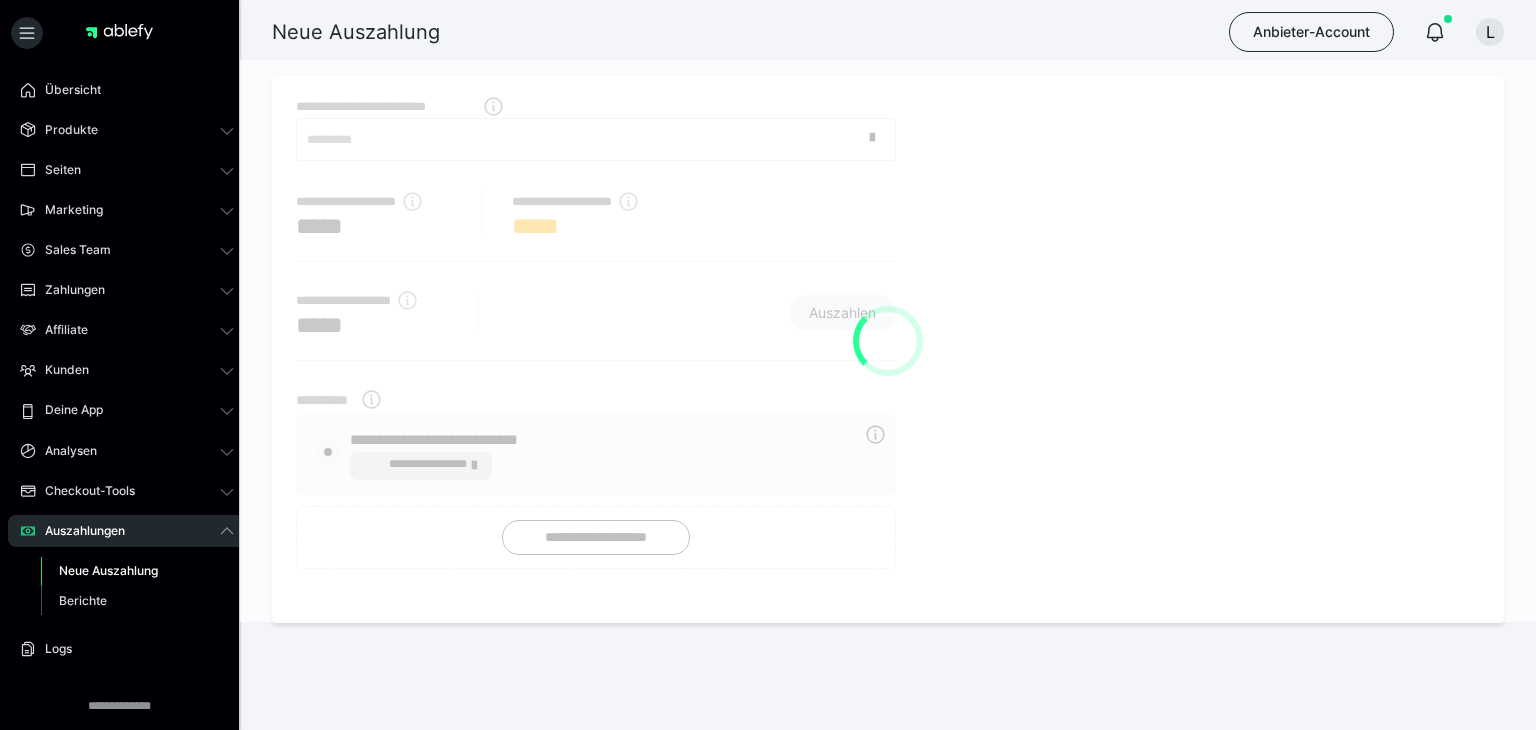 radio on "****" 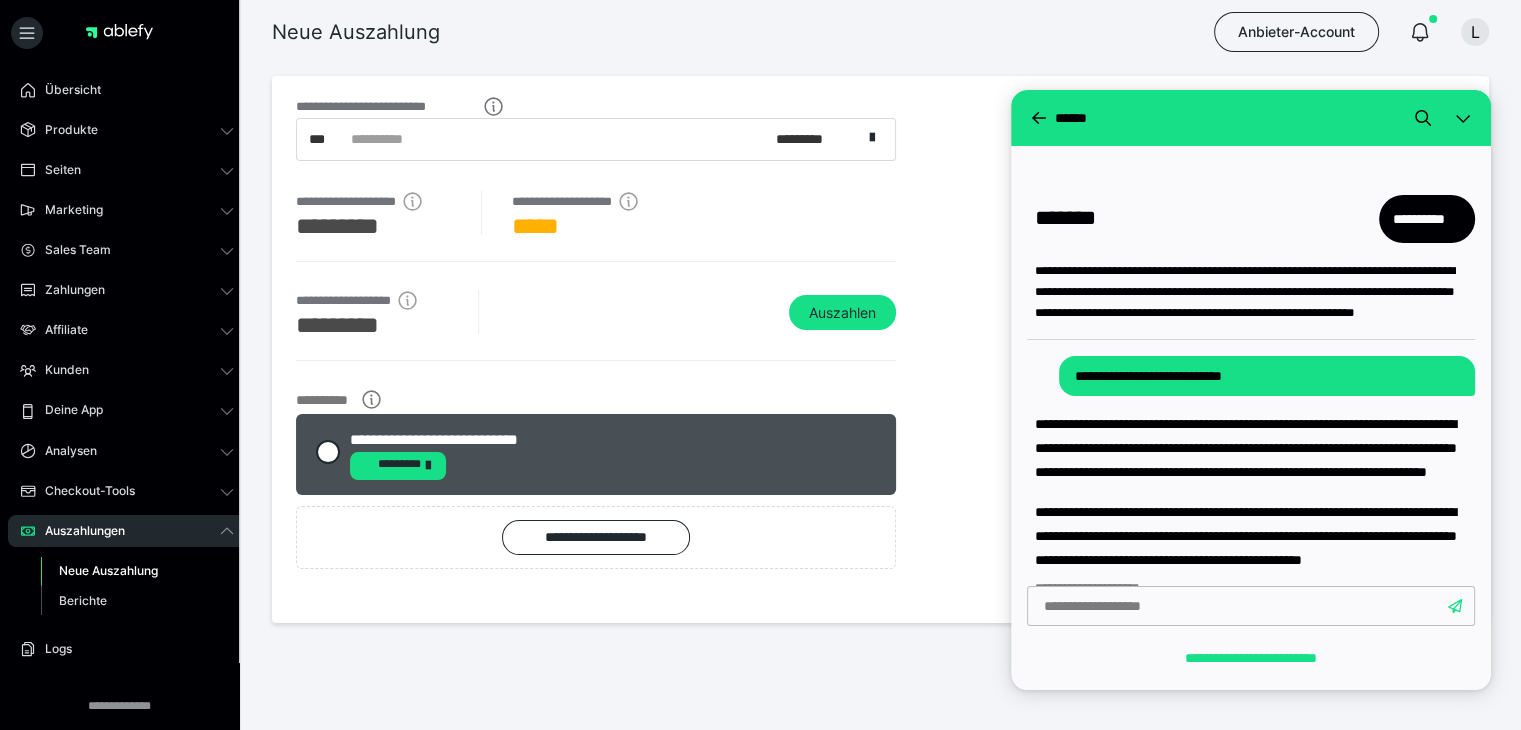 scroll, scrollTop: 0, scrollLeft: 0, axis: both 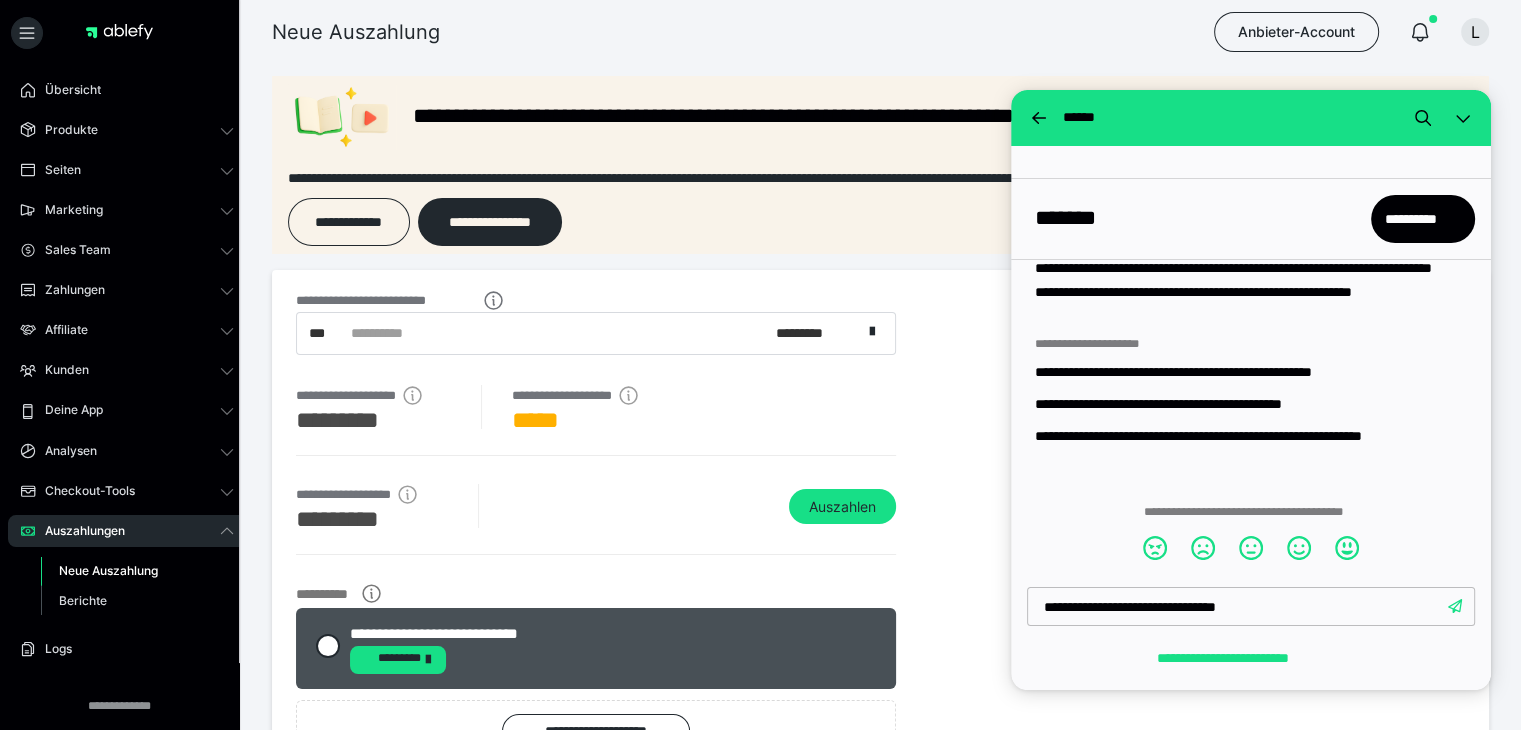 type on "**********" 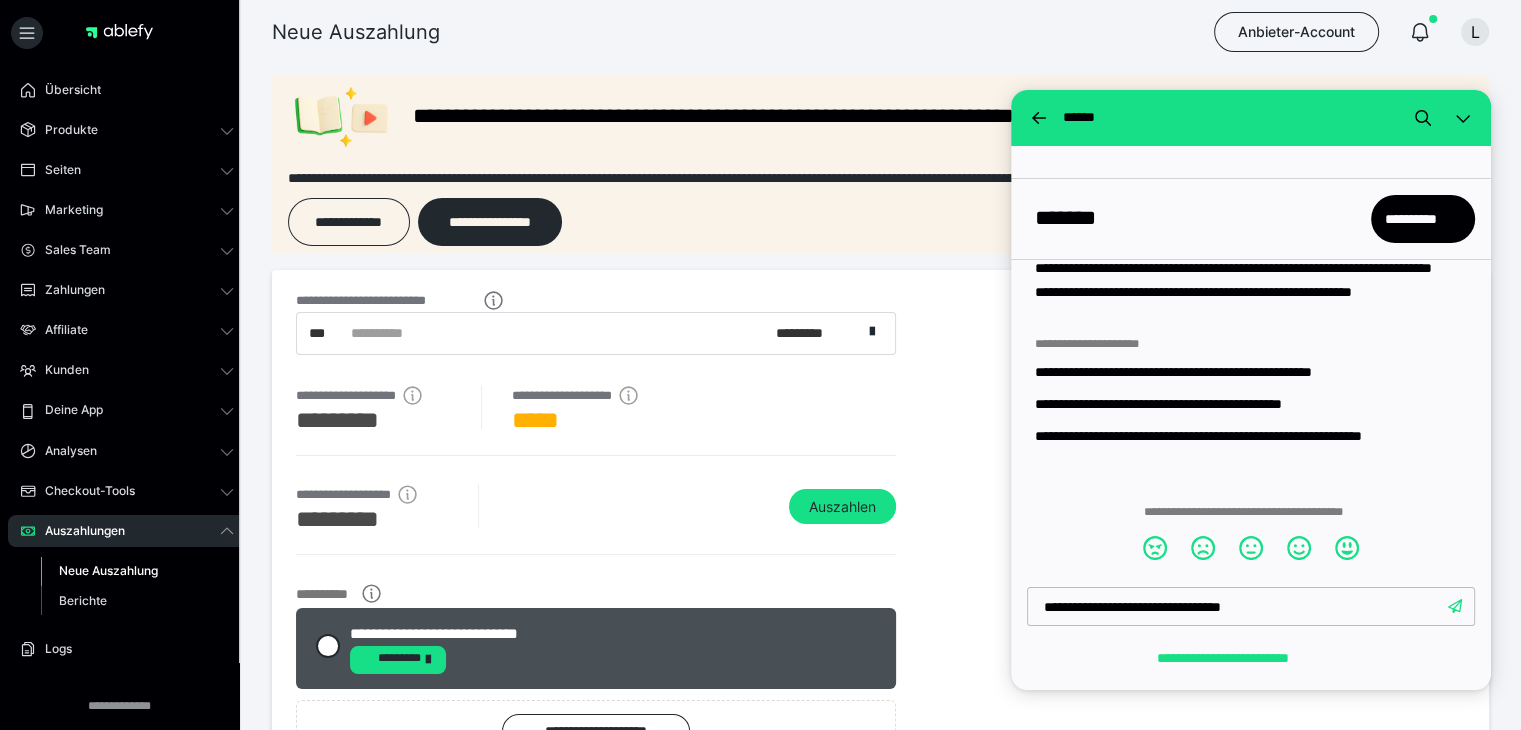 type 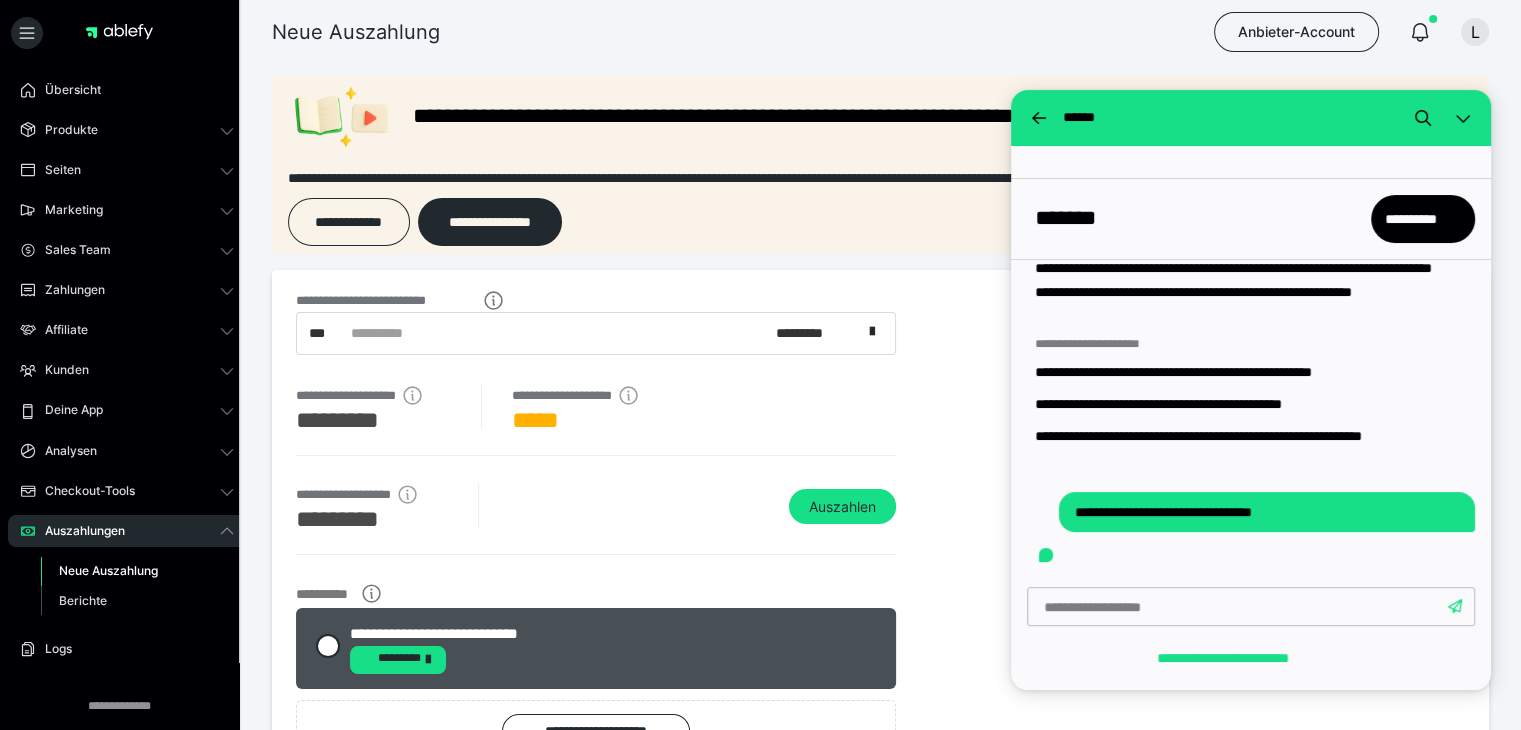 scroll, scrollTop: 337, scrollLeft: 0, axis: vertical 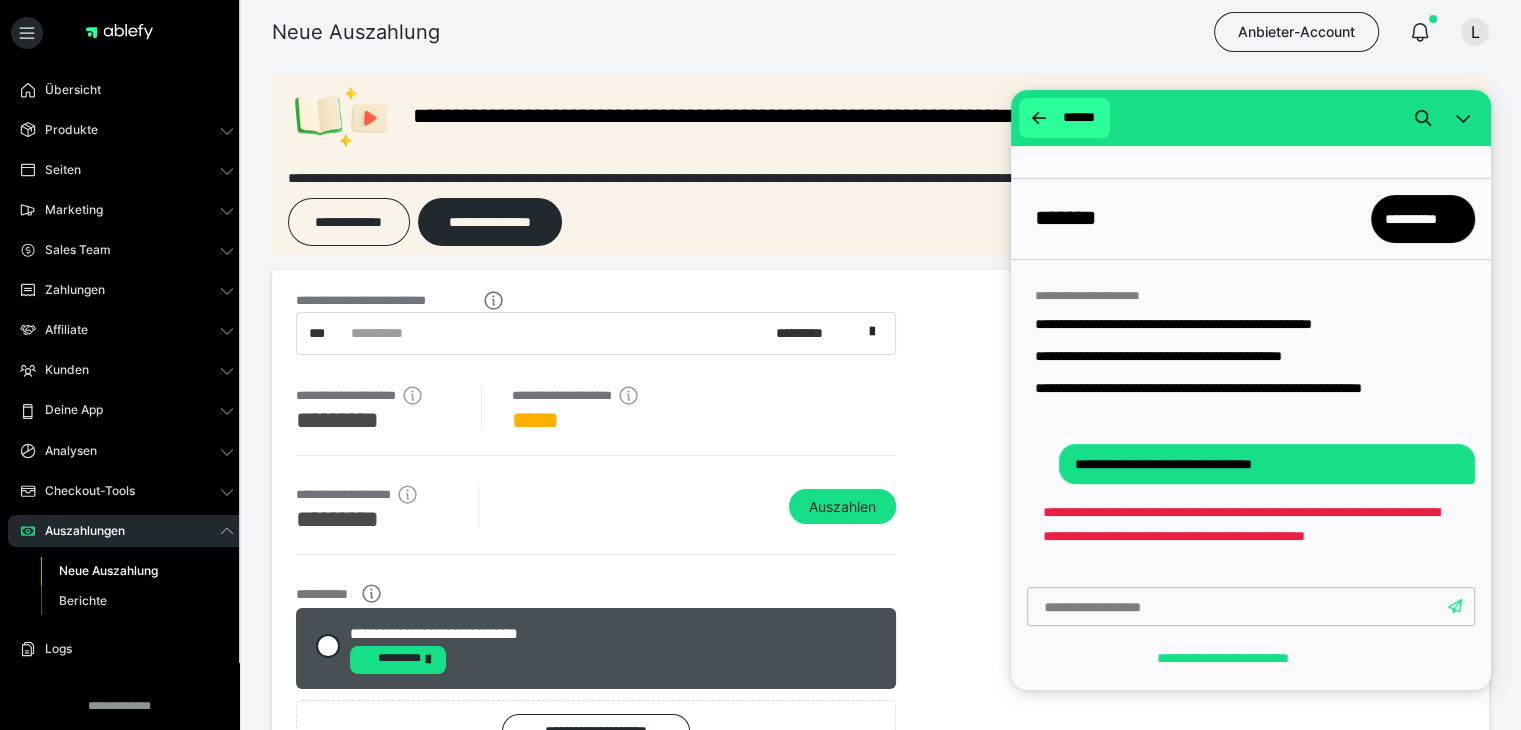 click on "******" at bounding box center (1078, 118) 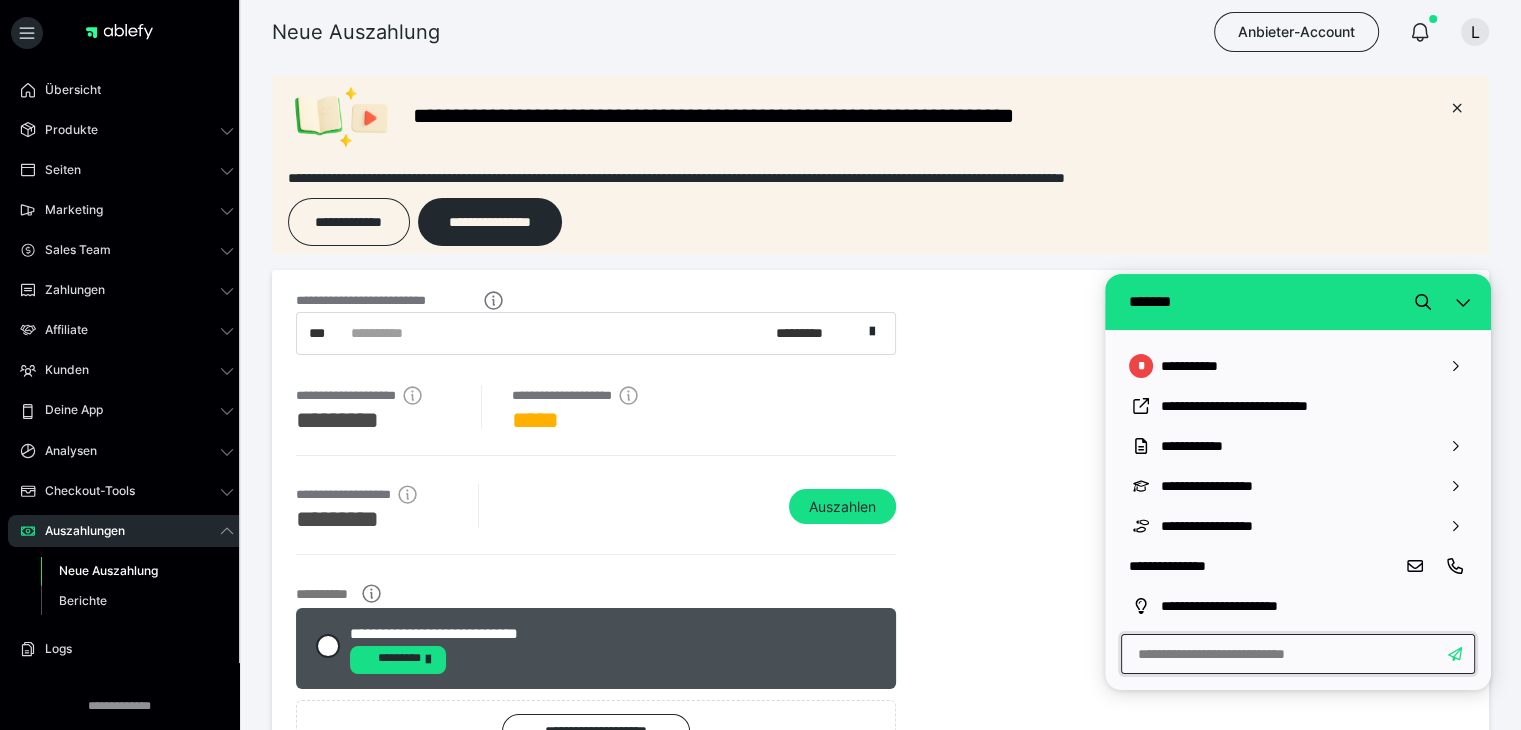 click at bounding box center [1298, 654] 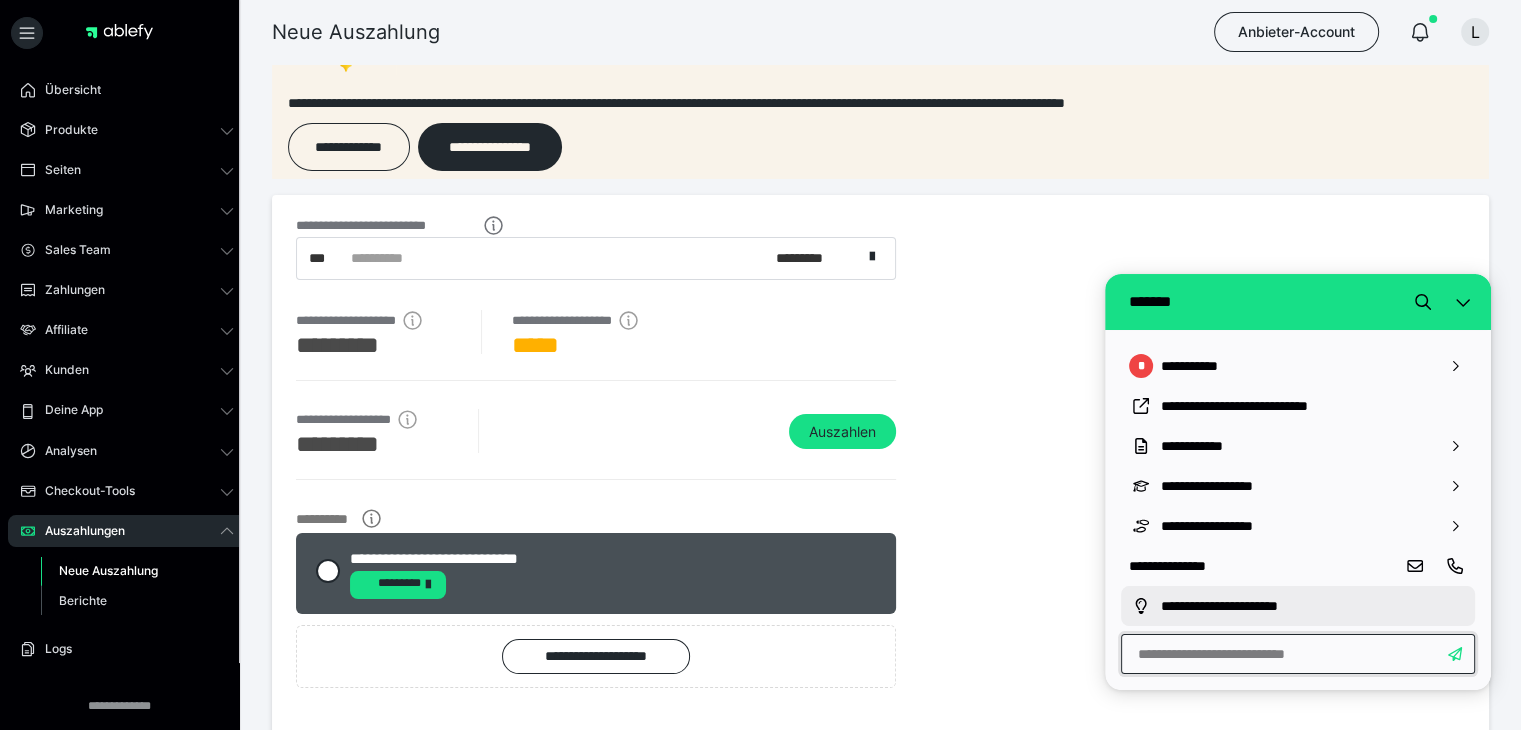 scroll, scrollTop: 90, scrollLeft: 0, axis: vertical 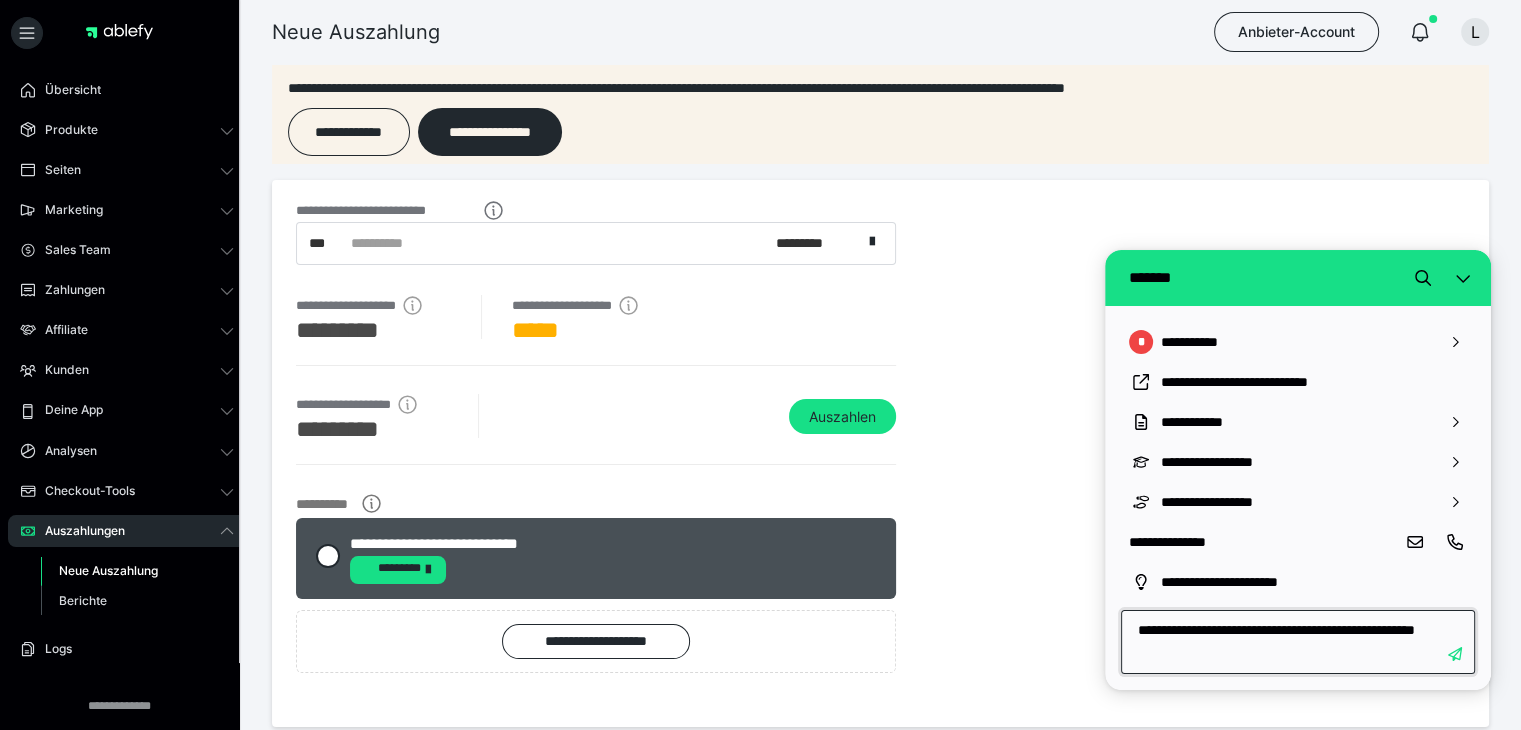 type on "**********" 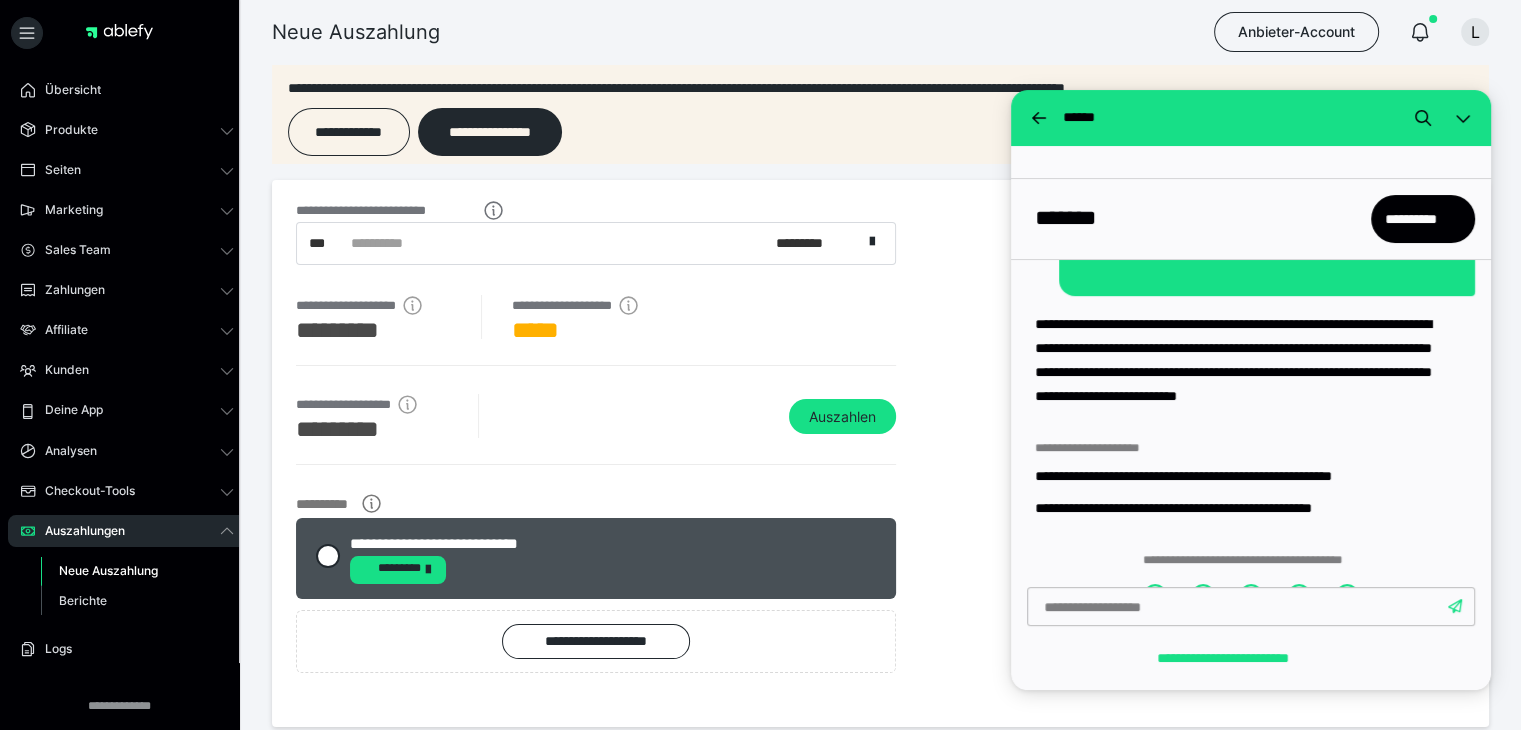 scroll, scrollTop: 645, scrollLeft: 0, axis: vertical 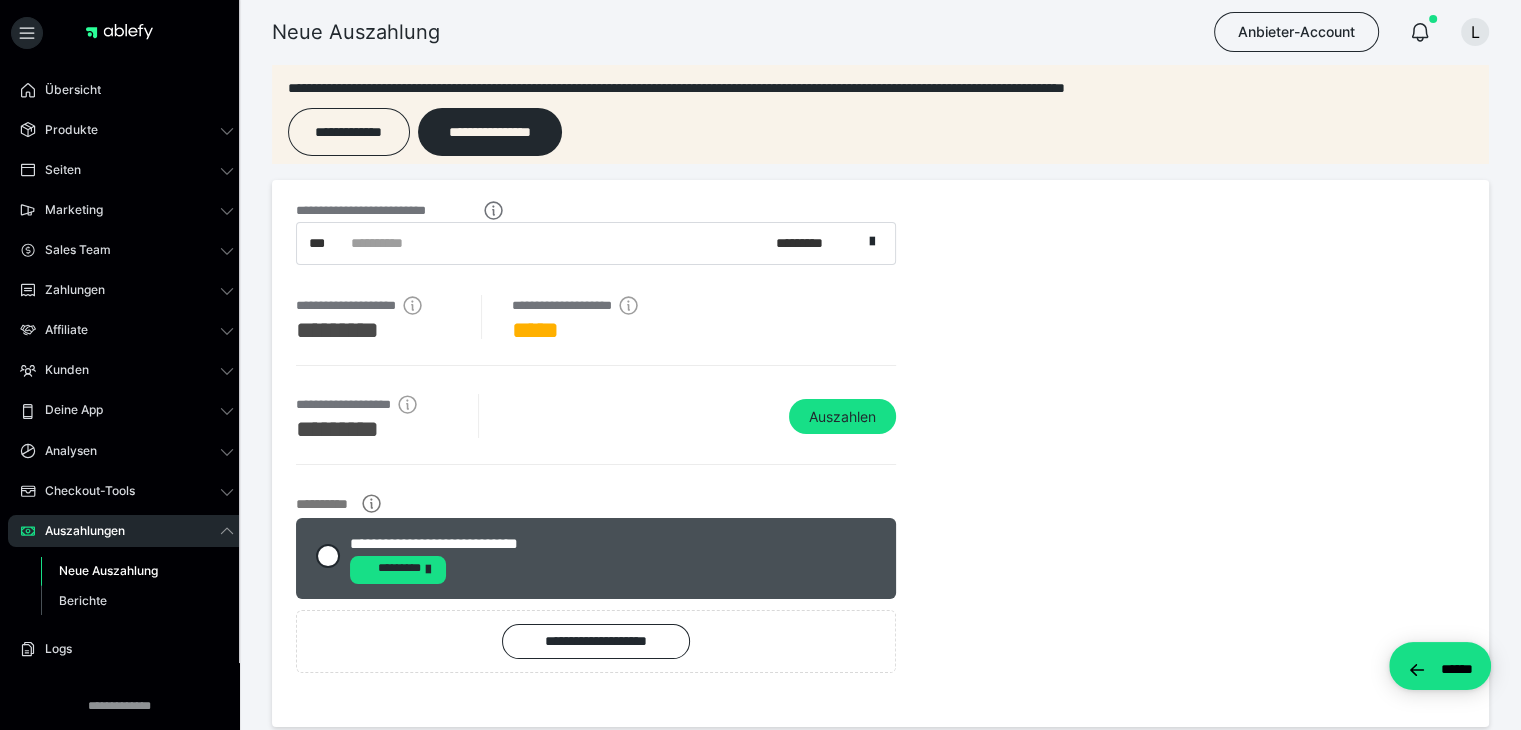 type 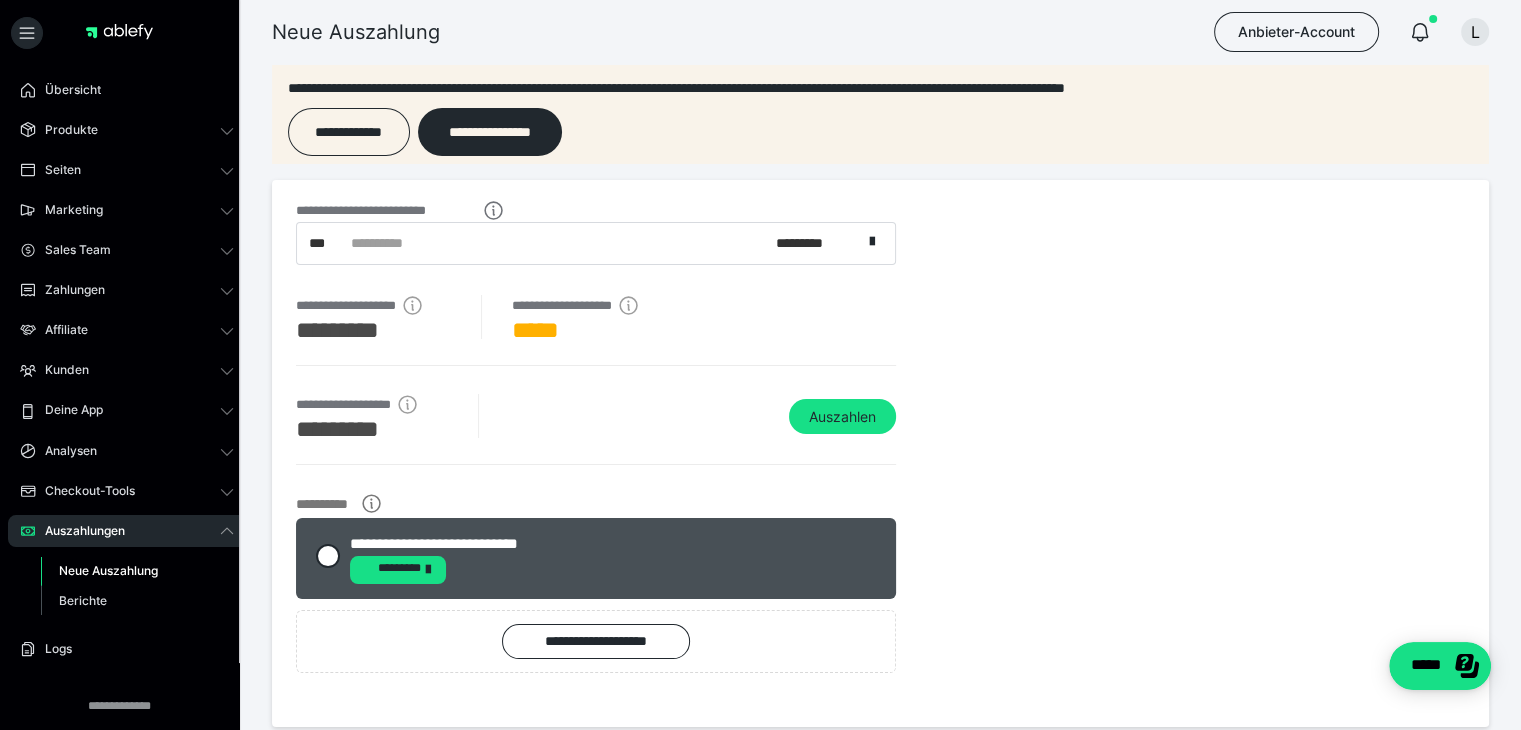 scroll, scrollTop: 0, scrollLeft: 0, axis: both 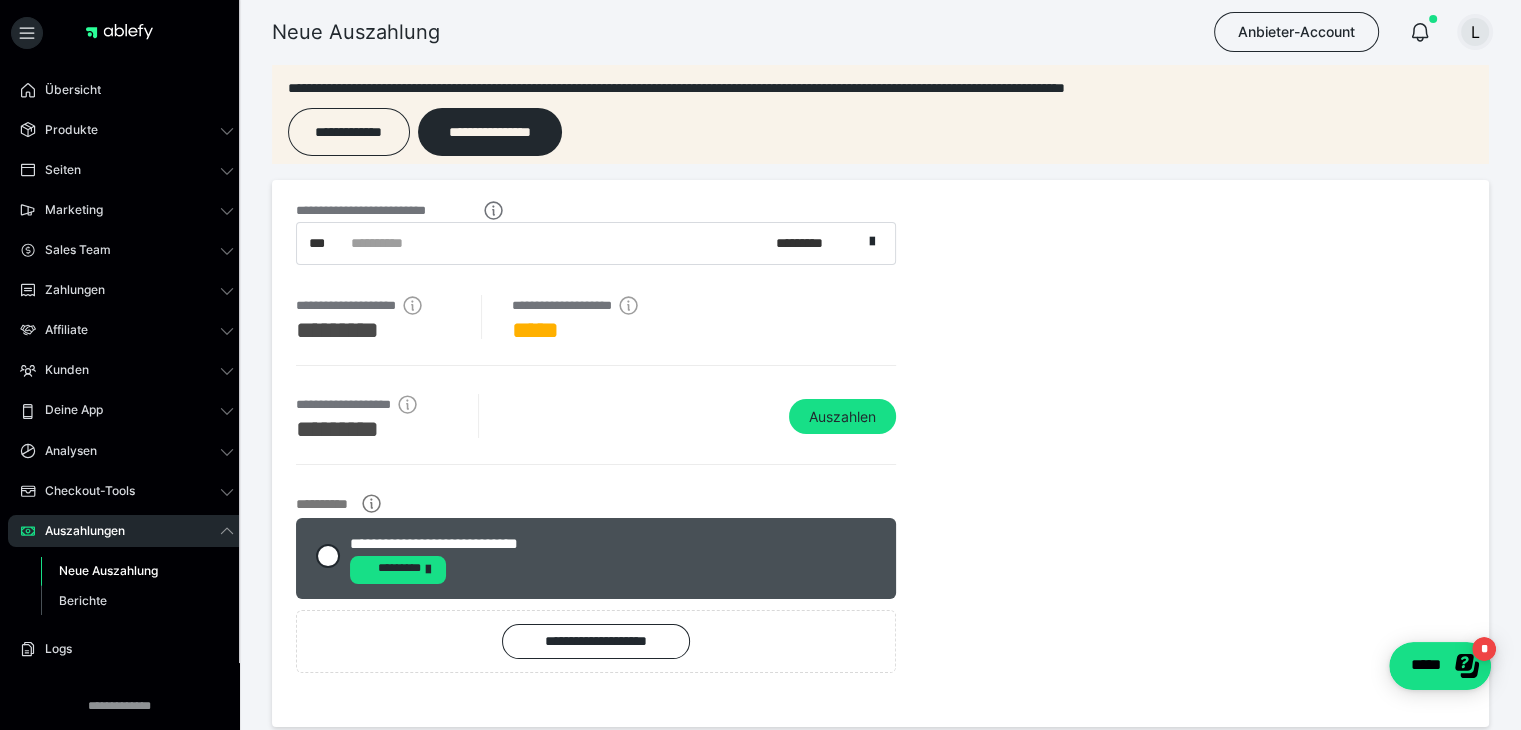 click on "L" at bounding box center [1475, 32] 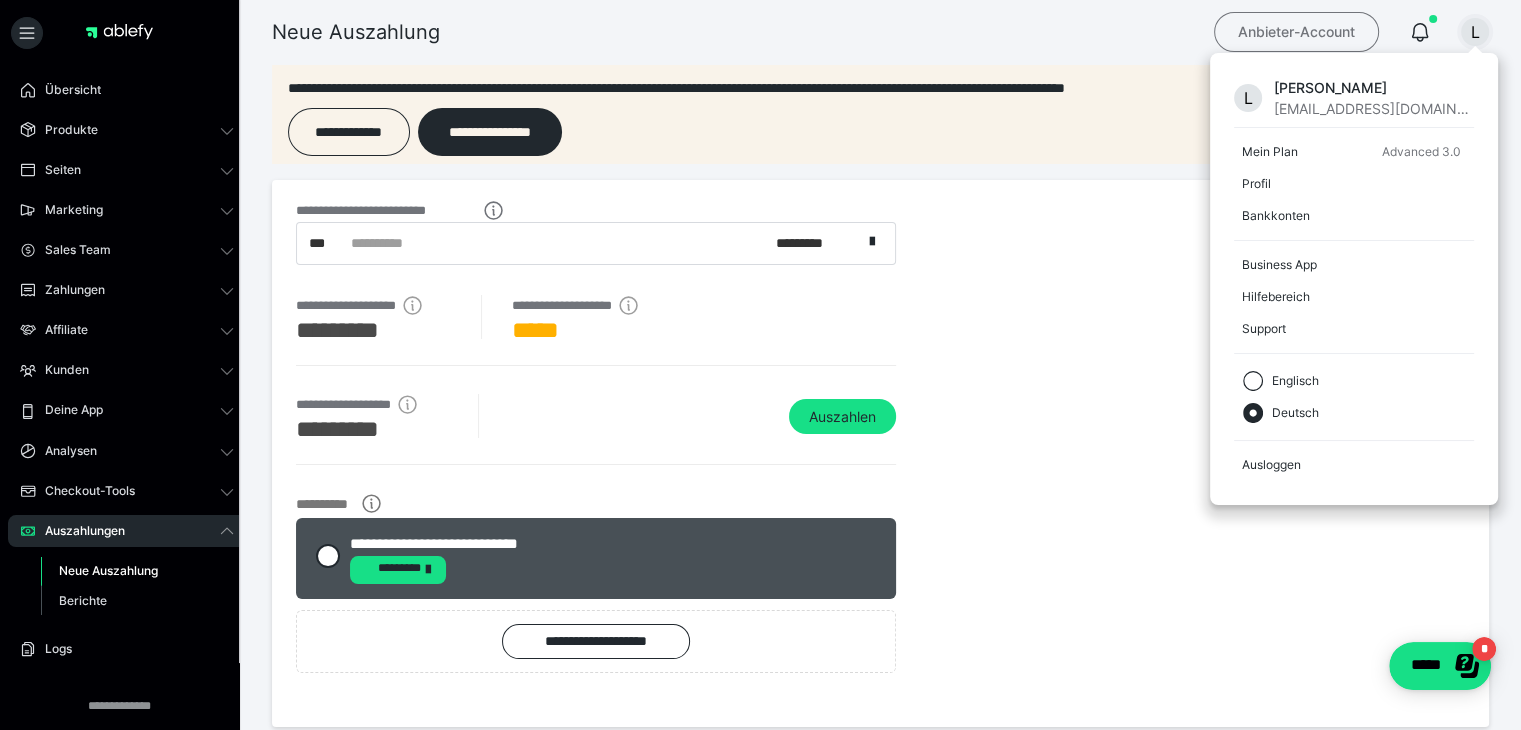 click on "Anbieter-Account" at bounding box center [1296, 32] 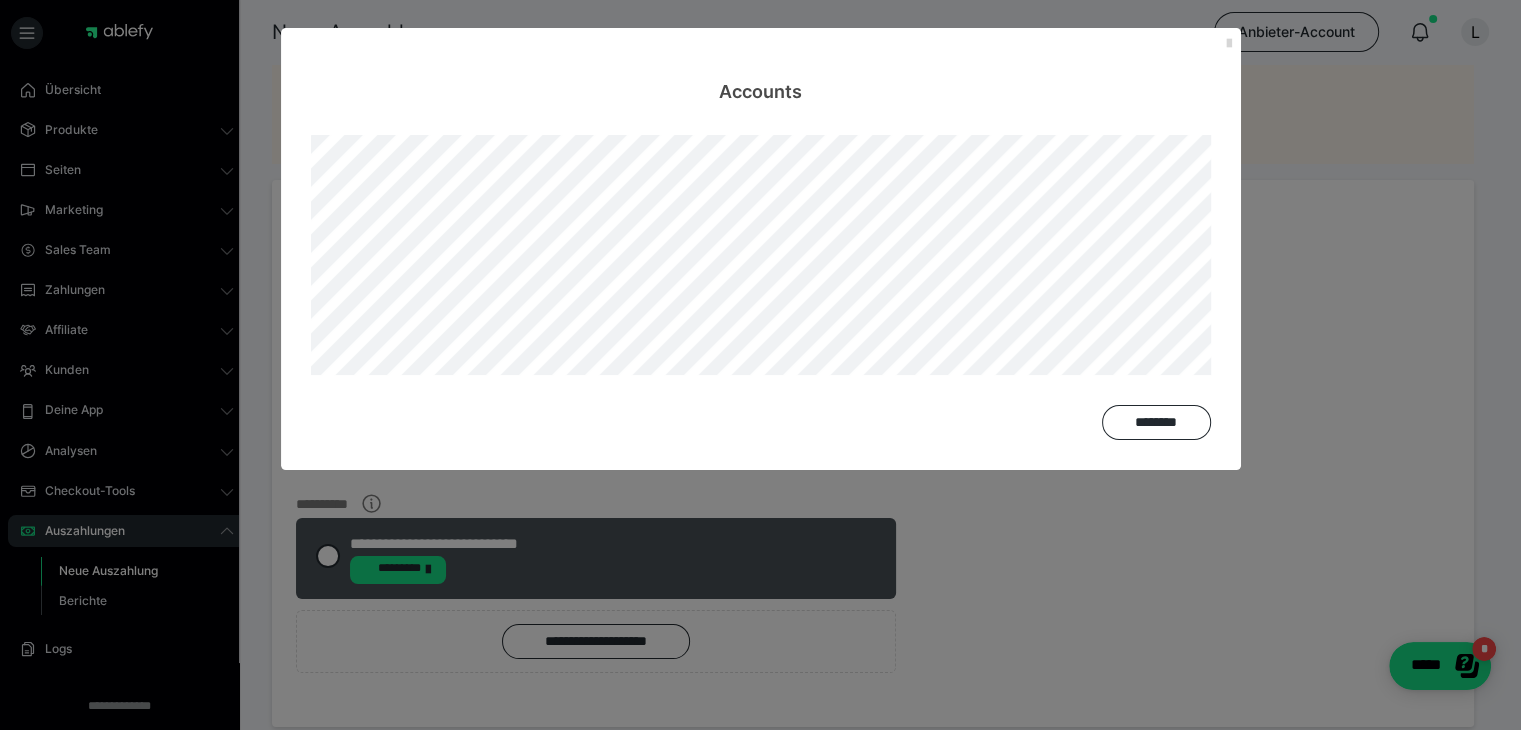 click at bounding box center [1229, 44] 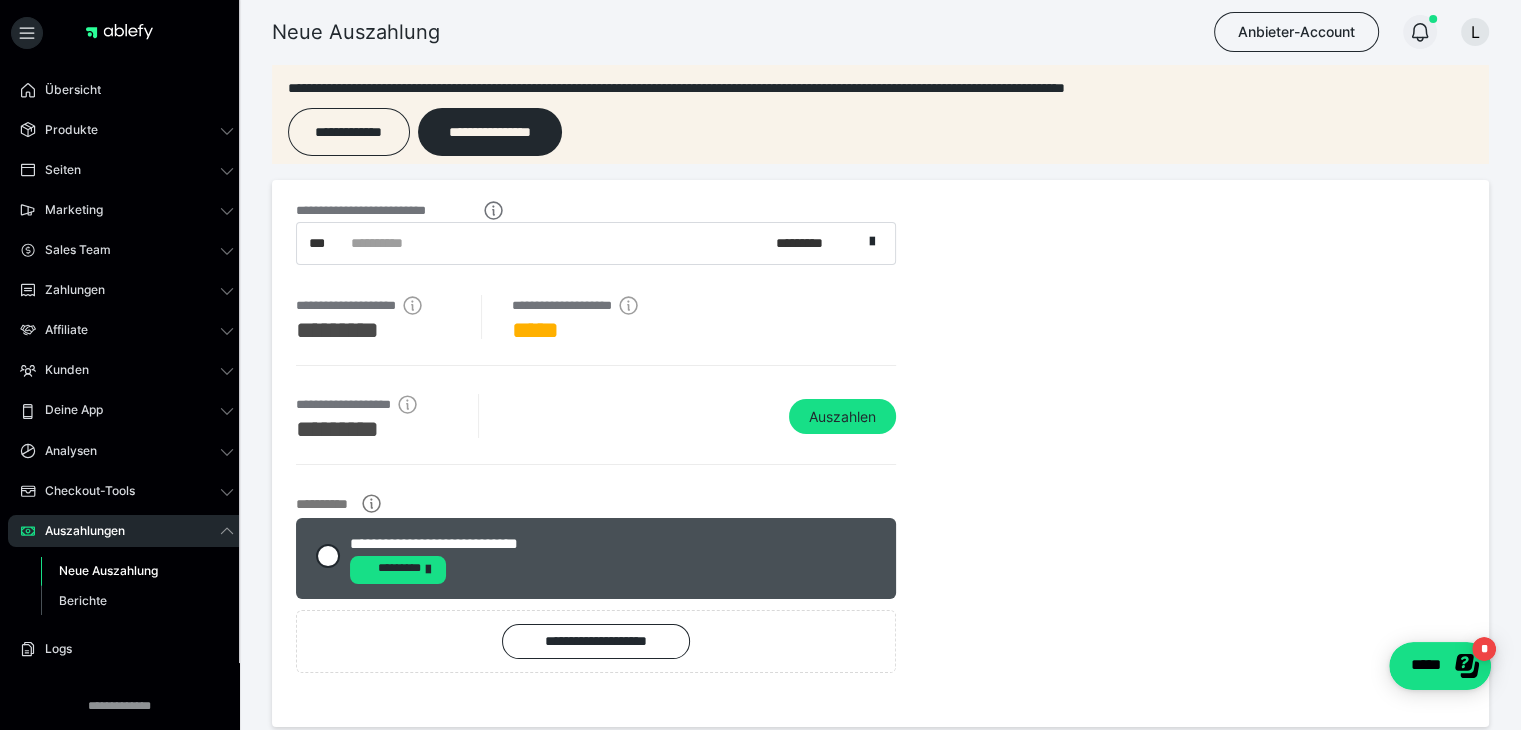 click at bounding box center [1420, 32] 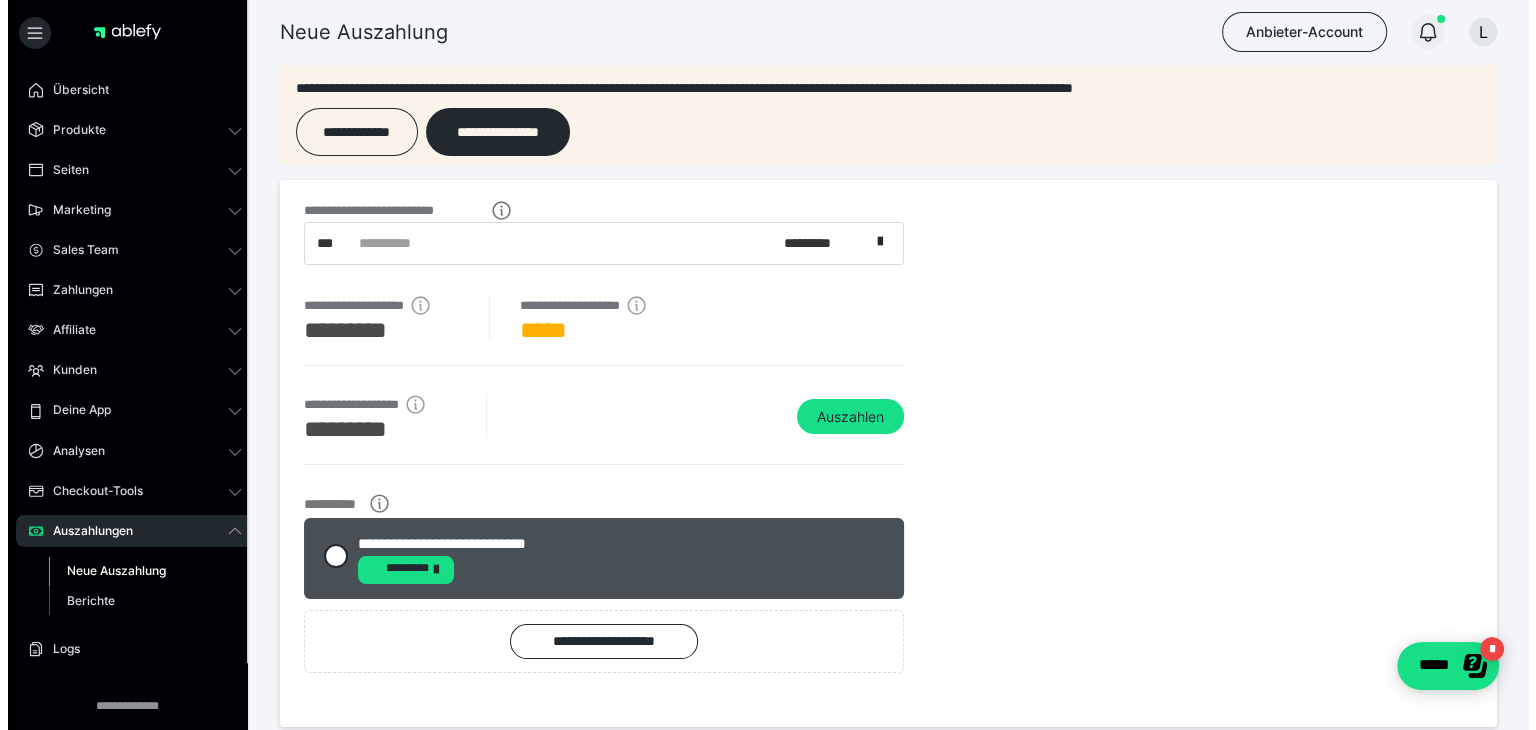 scroll, scrollTop: 0, scrollLeft: 0, axis: both 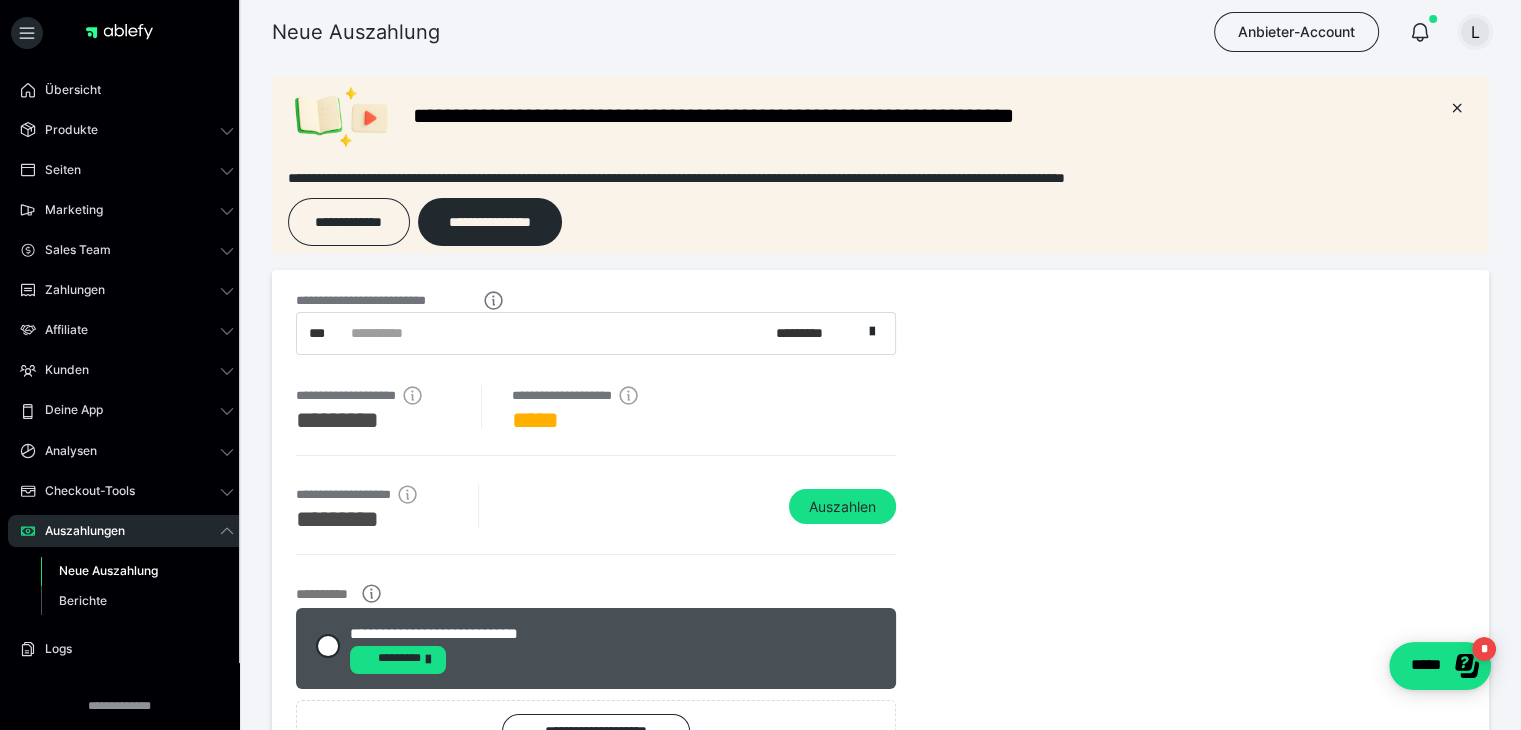 click on "L" at bounding box center (1475, 32) 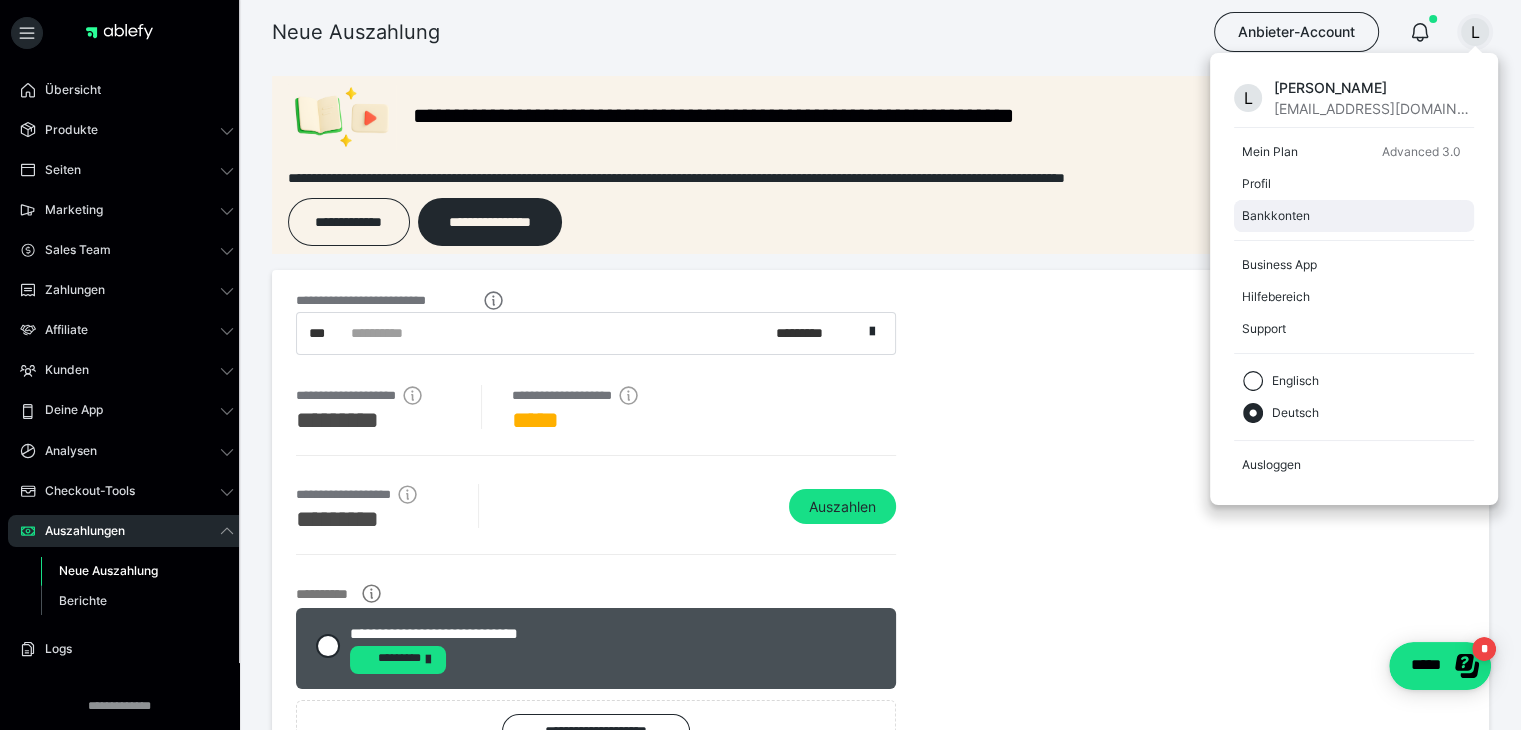 click on "Bankkonten" at bounding box center [1350, 216] 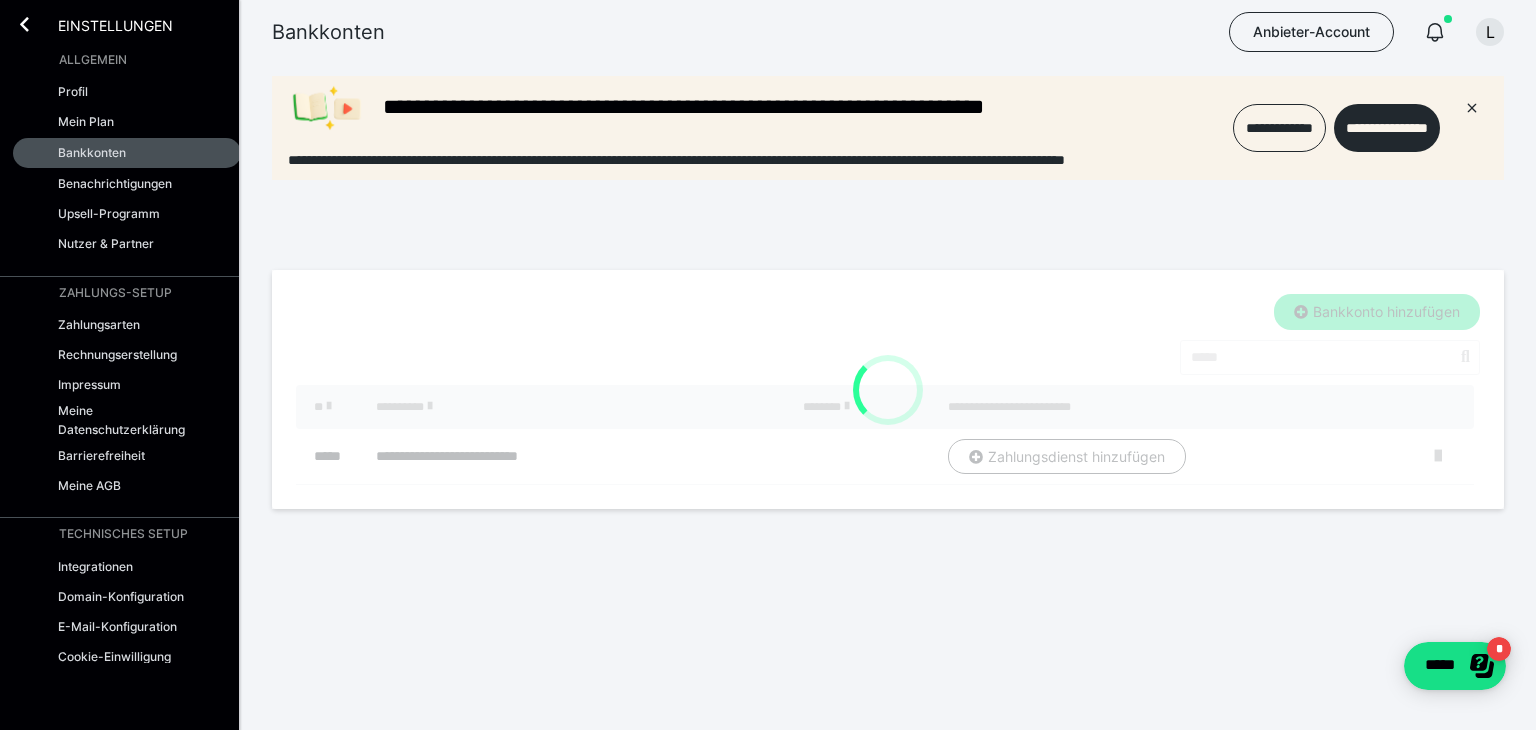 scroll, scrollTop: 0, scrollLeft: 0, axis: both 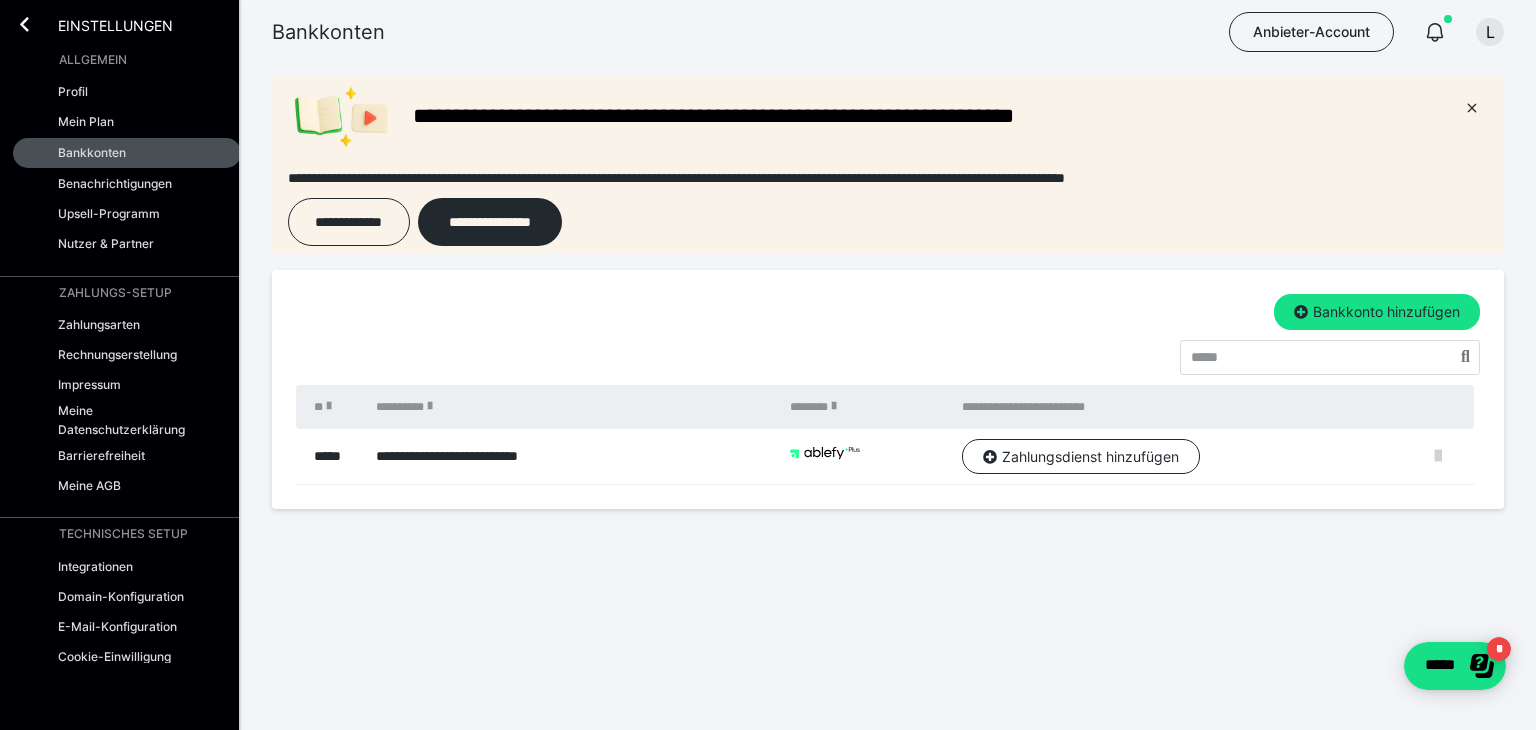 click at bounding box center (1438, 456) 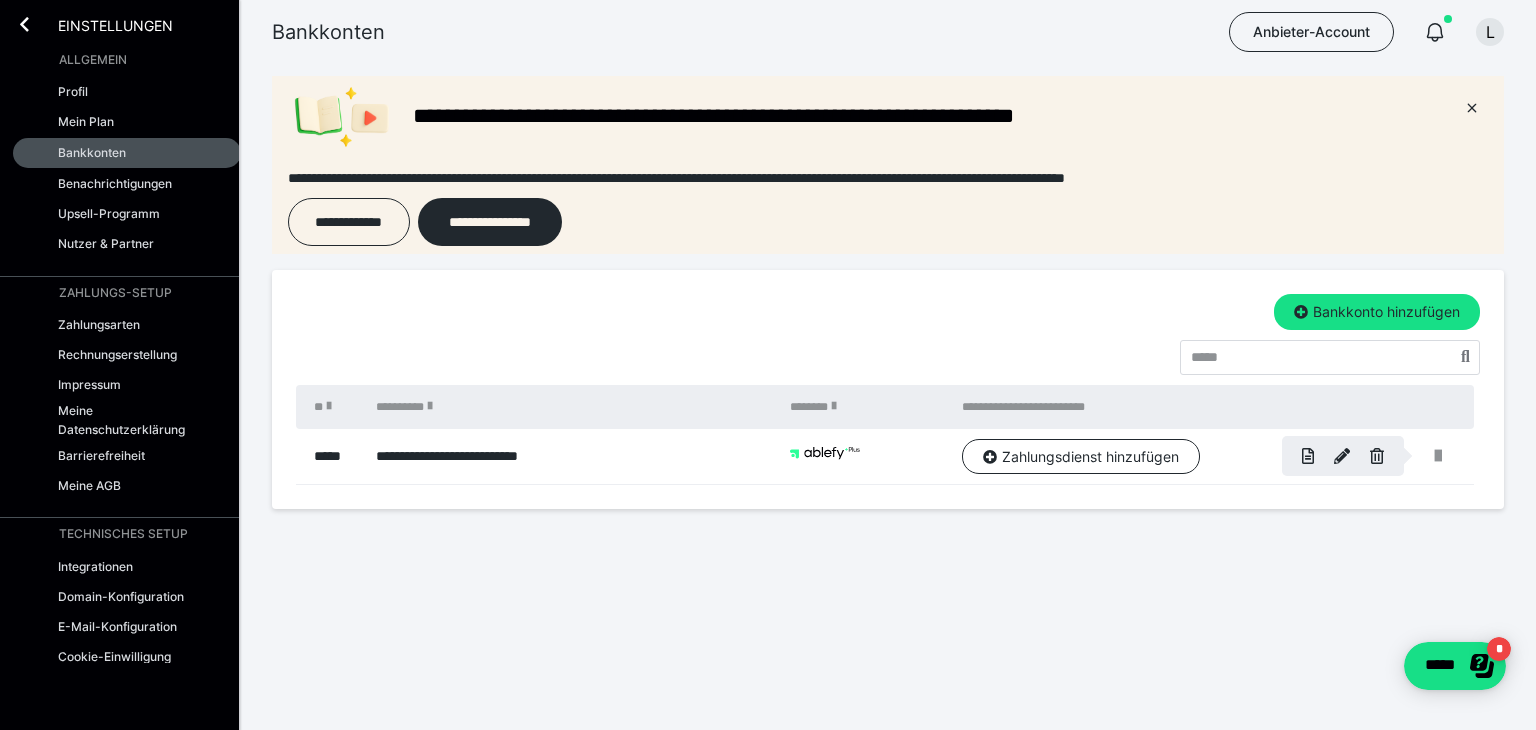 click at bounding box center (768, 365) 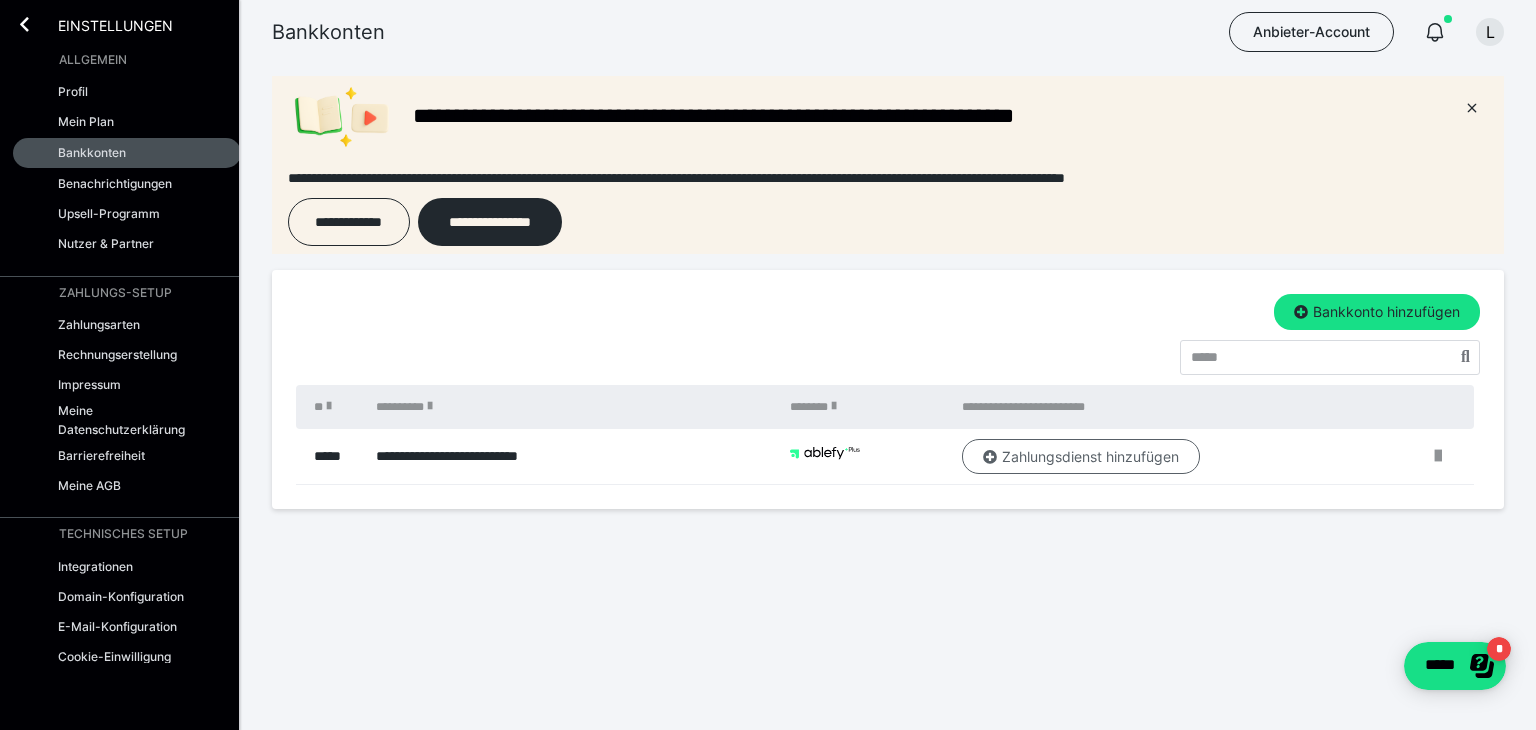 click on "Zahlungsdienst hinzufügen" at bounding box center [1081, 457] 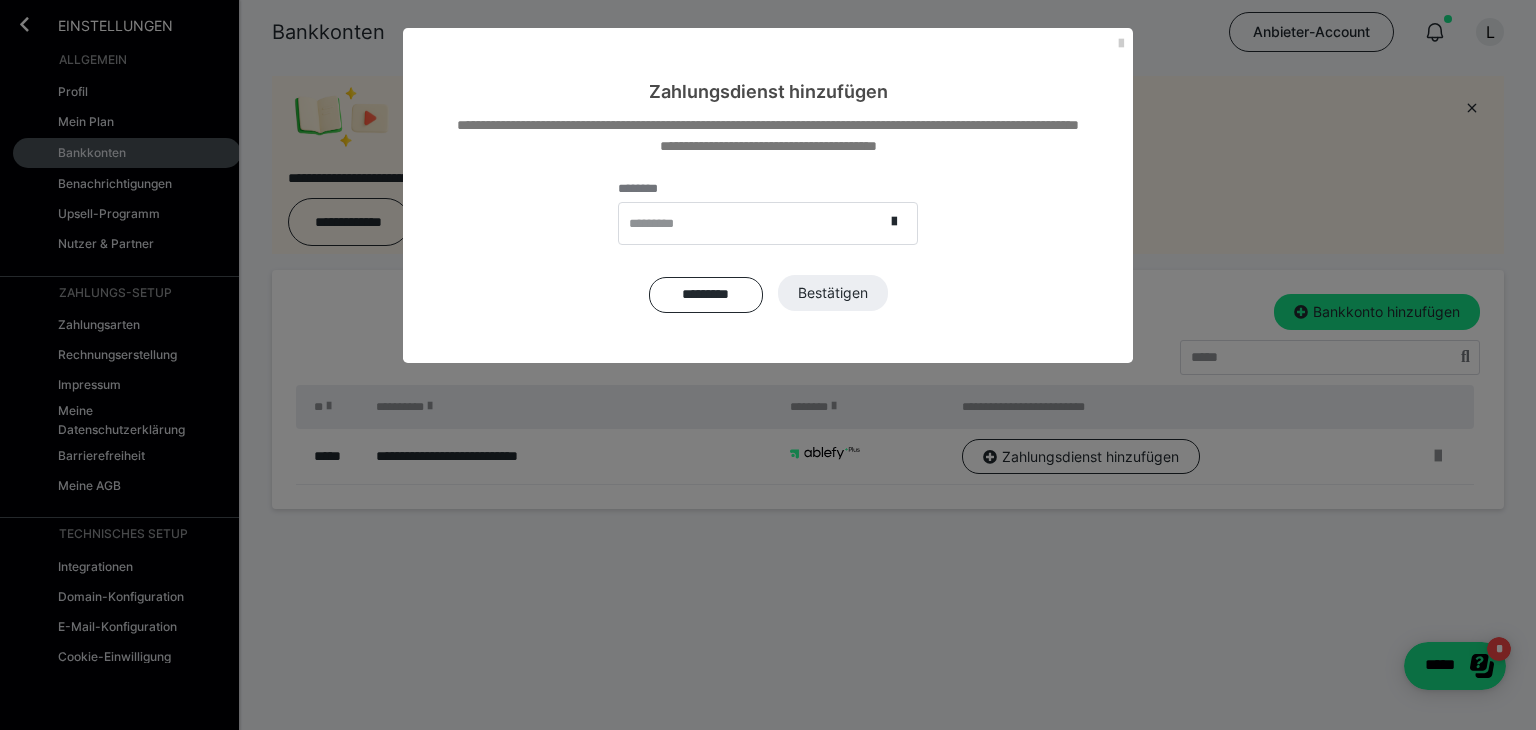 click on "*********" at bounding box center [751, 223] 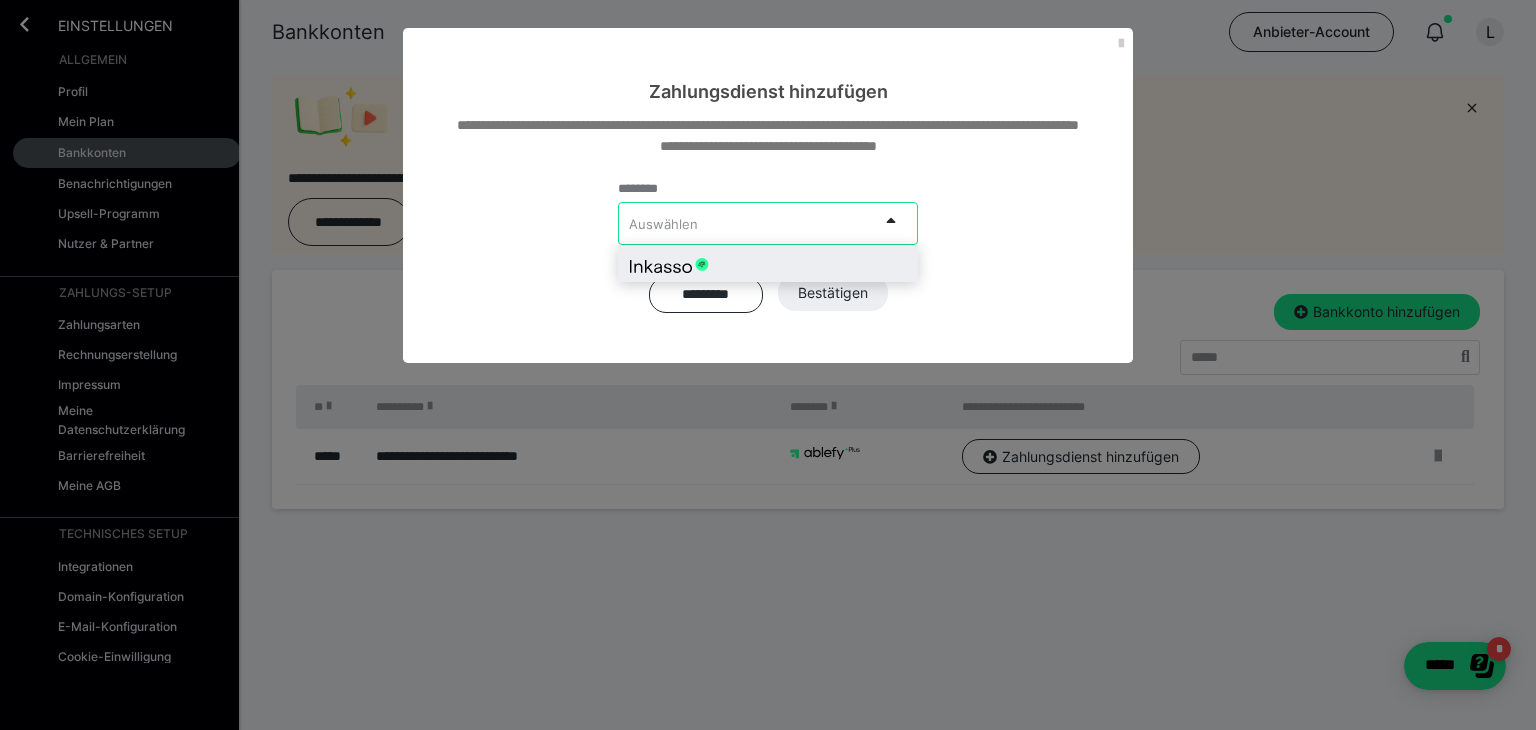 click at bounding box center (768, 263) 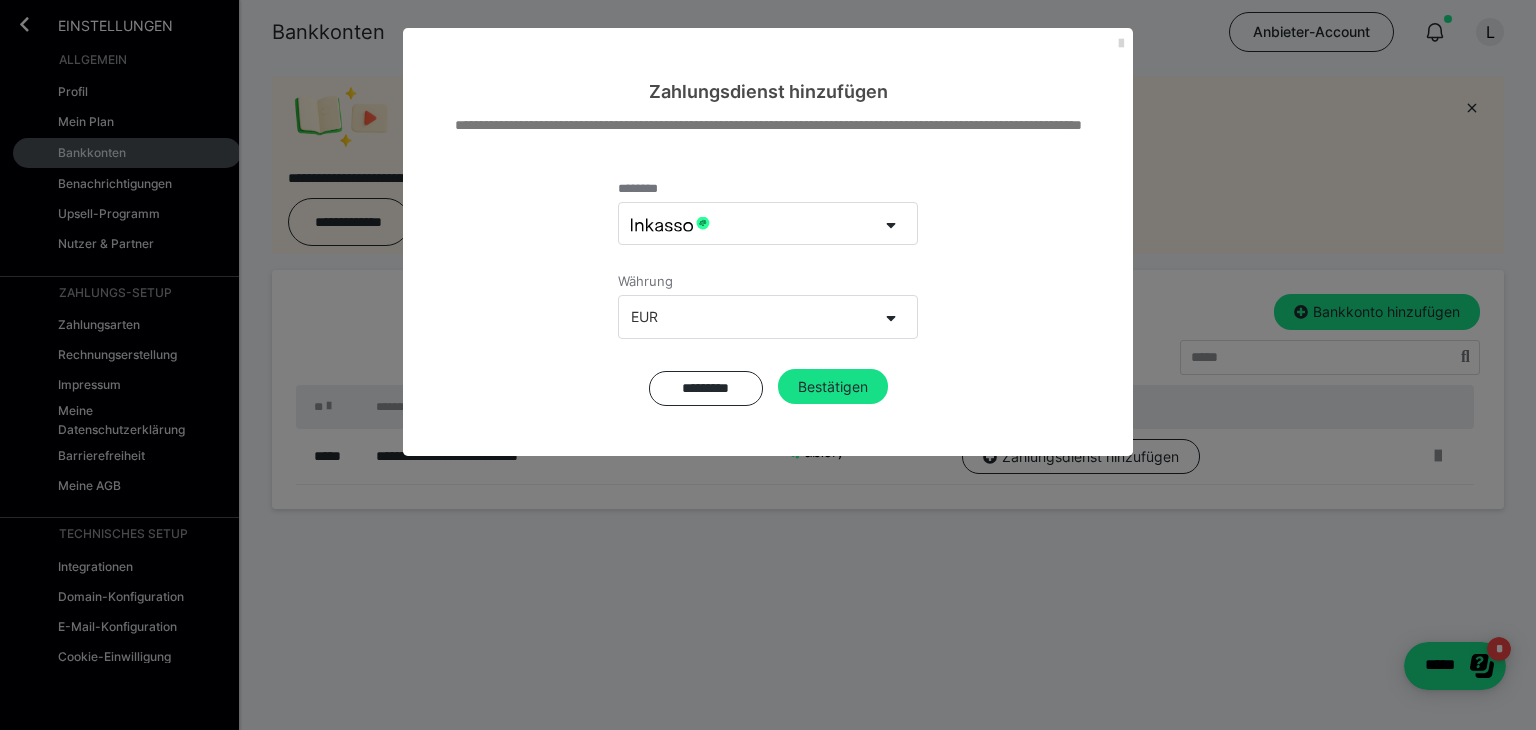 click at bounding box center (1121, 44) 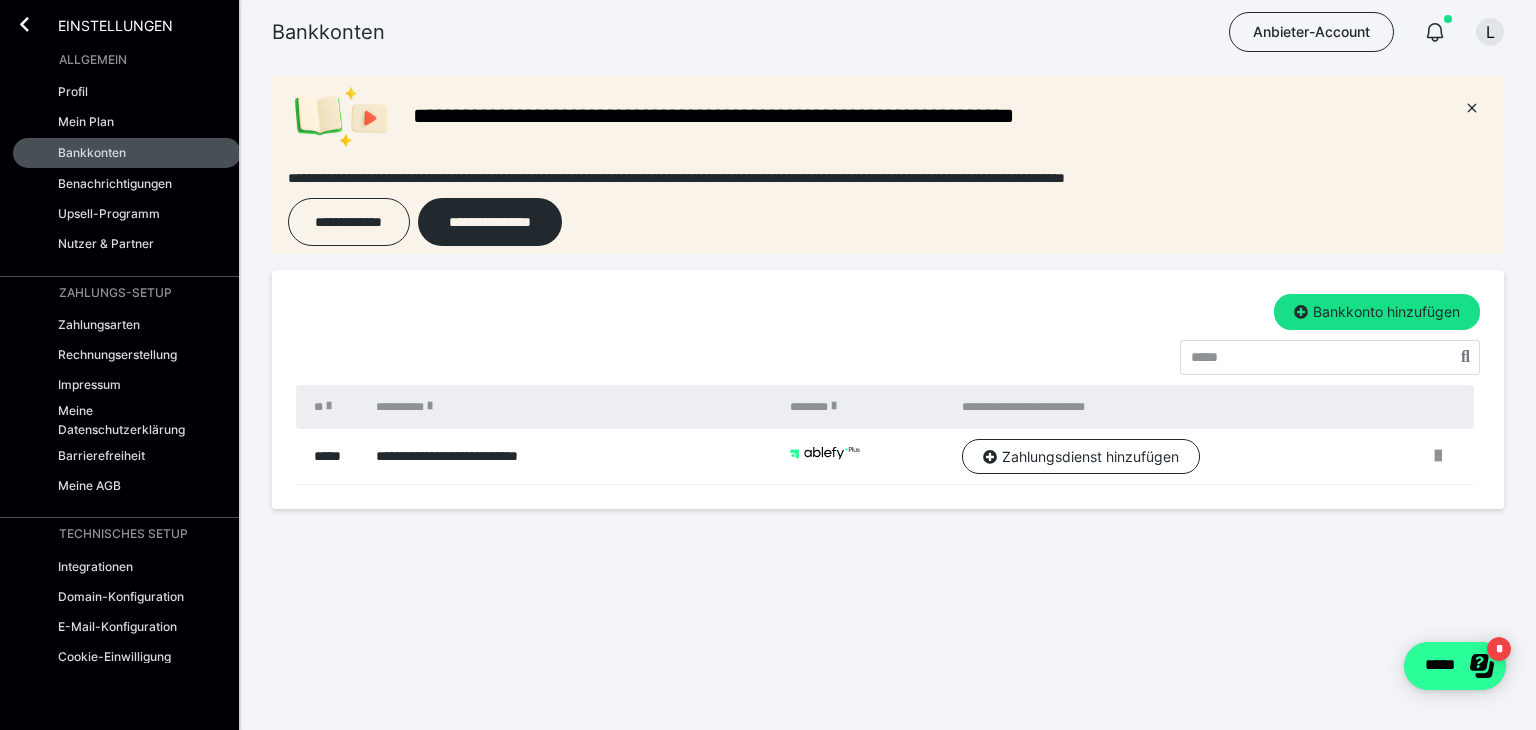 click on "*****" at bounding box center [1455, 666] 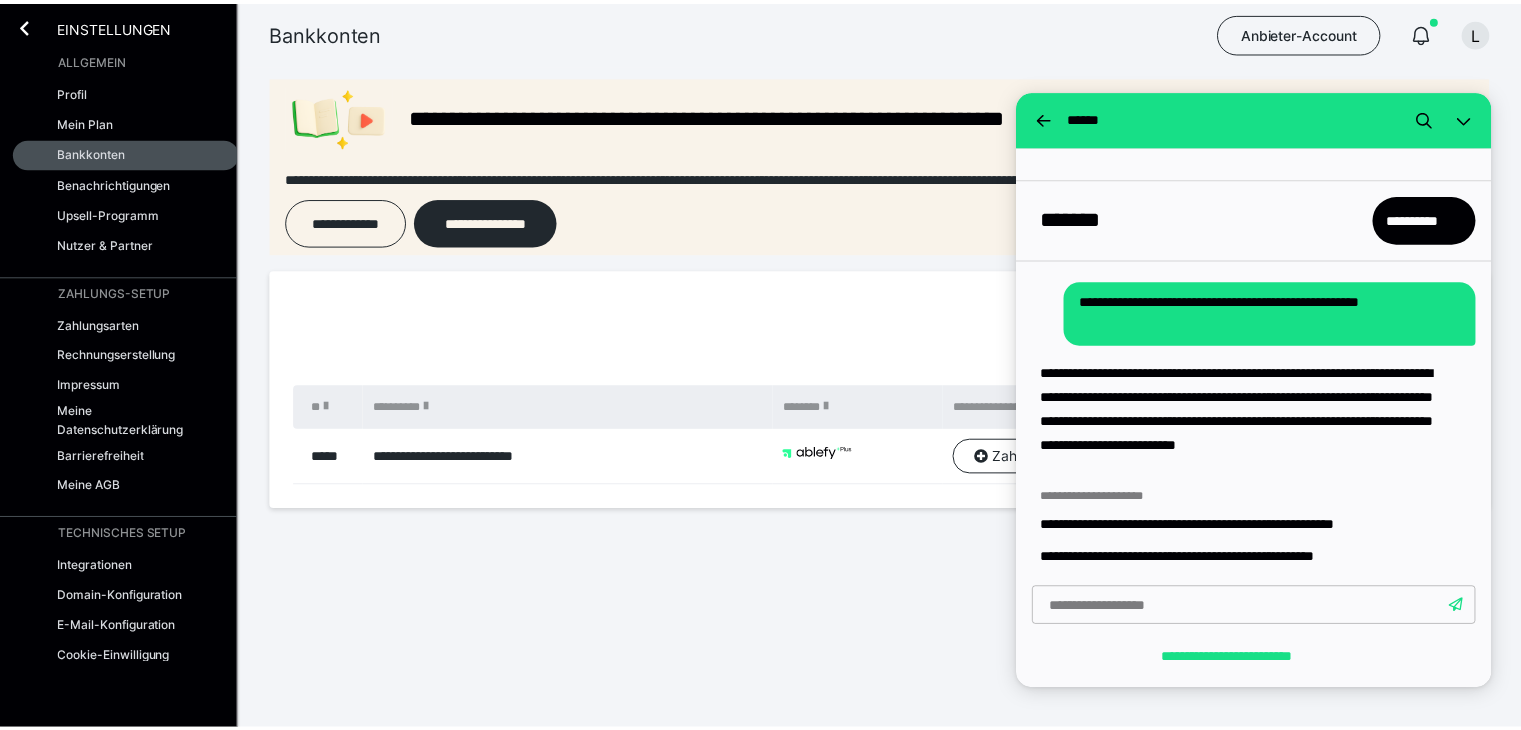 scroll, scrollTop: 548, scrollLeft: 0, axis: vertical 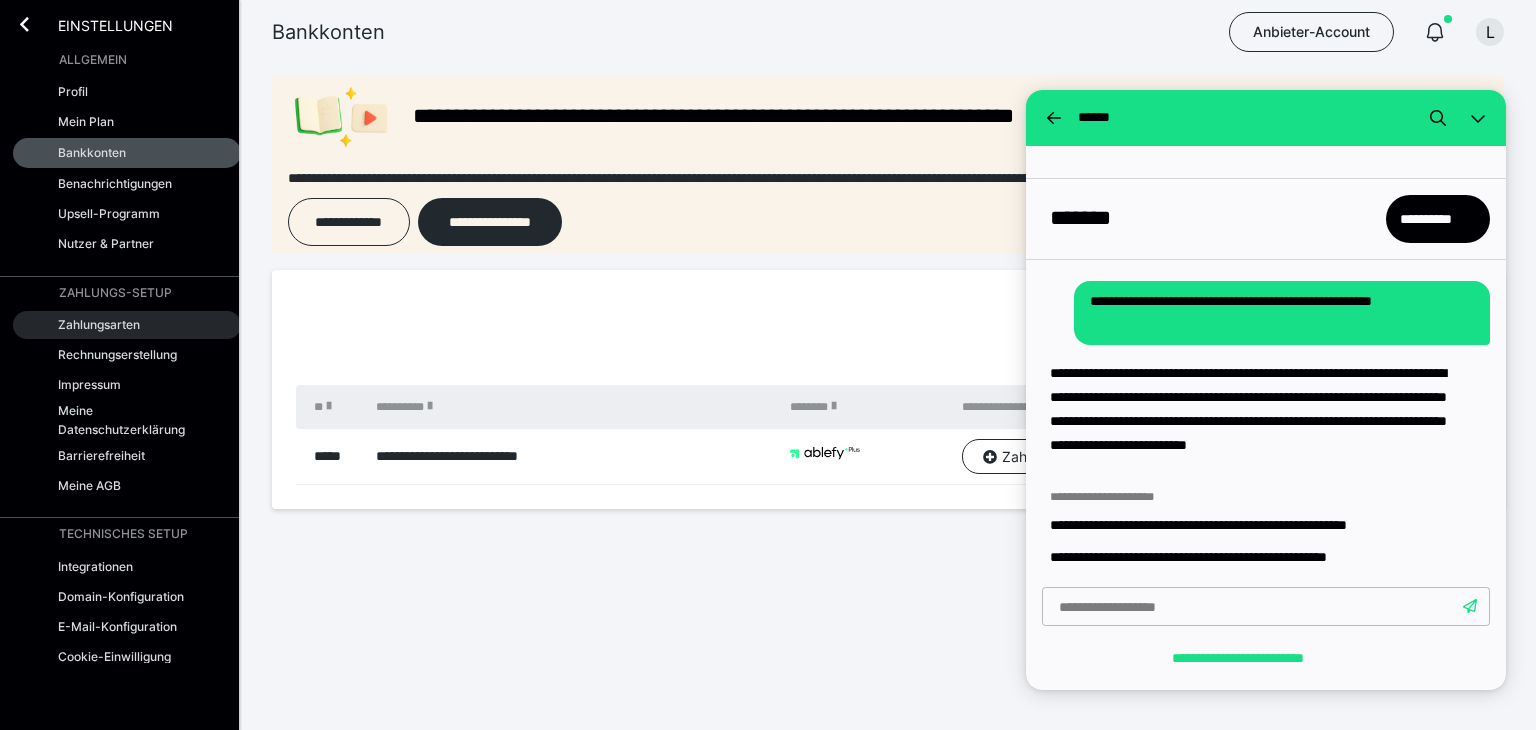 click on "Zahlungsarten" at bounding box center (99, 324) 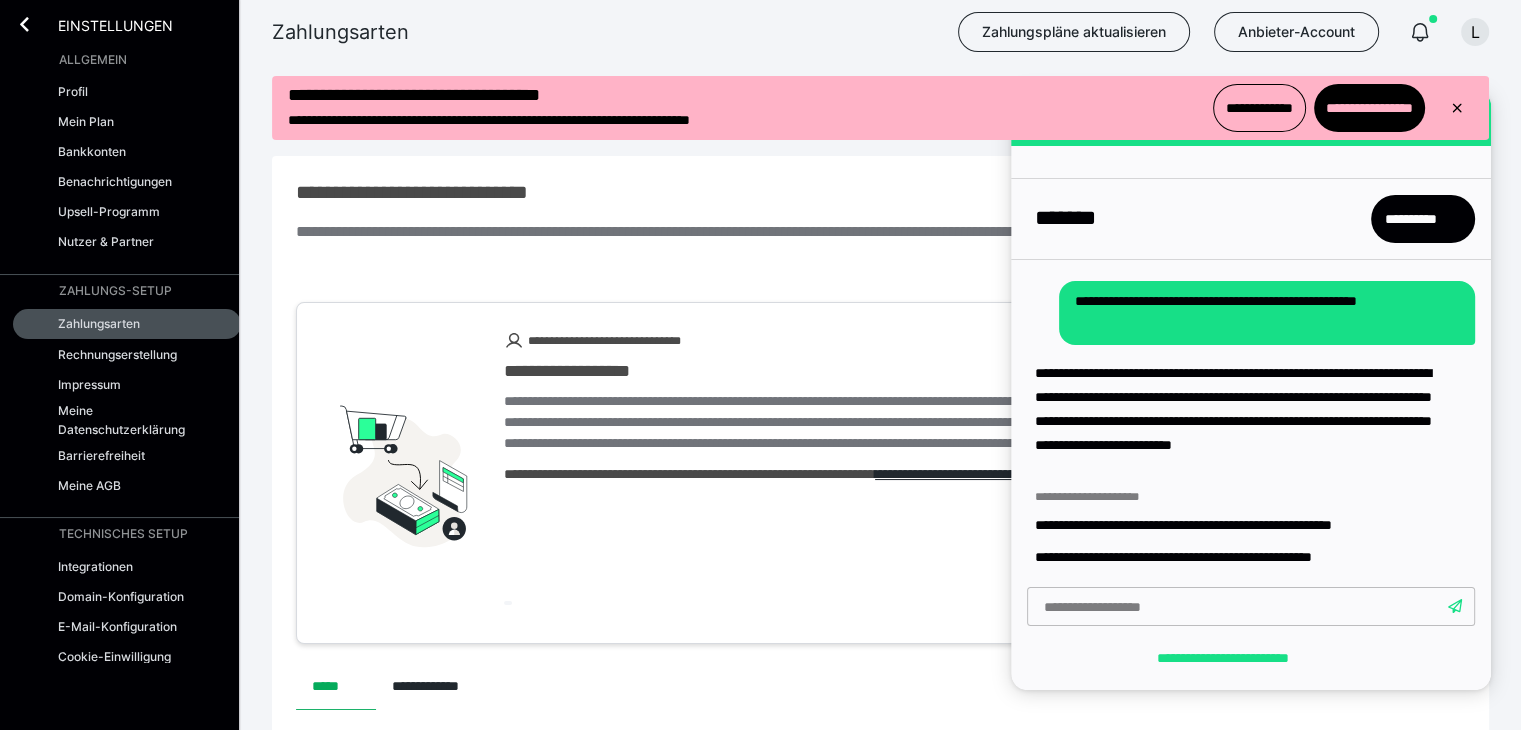 scroll, scrollTop: 0, scrollLeft: 0, axis: both 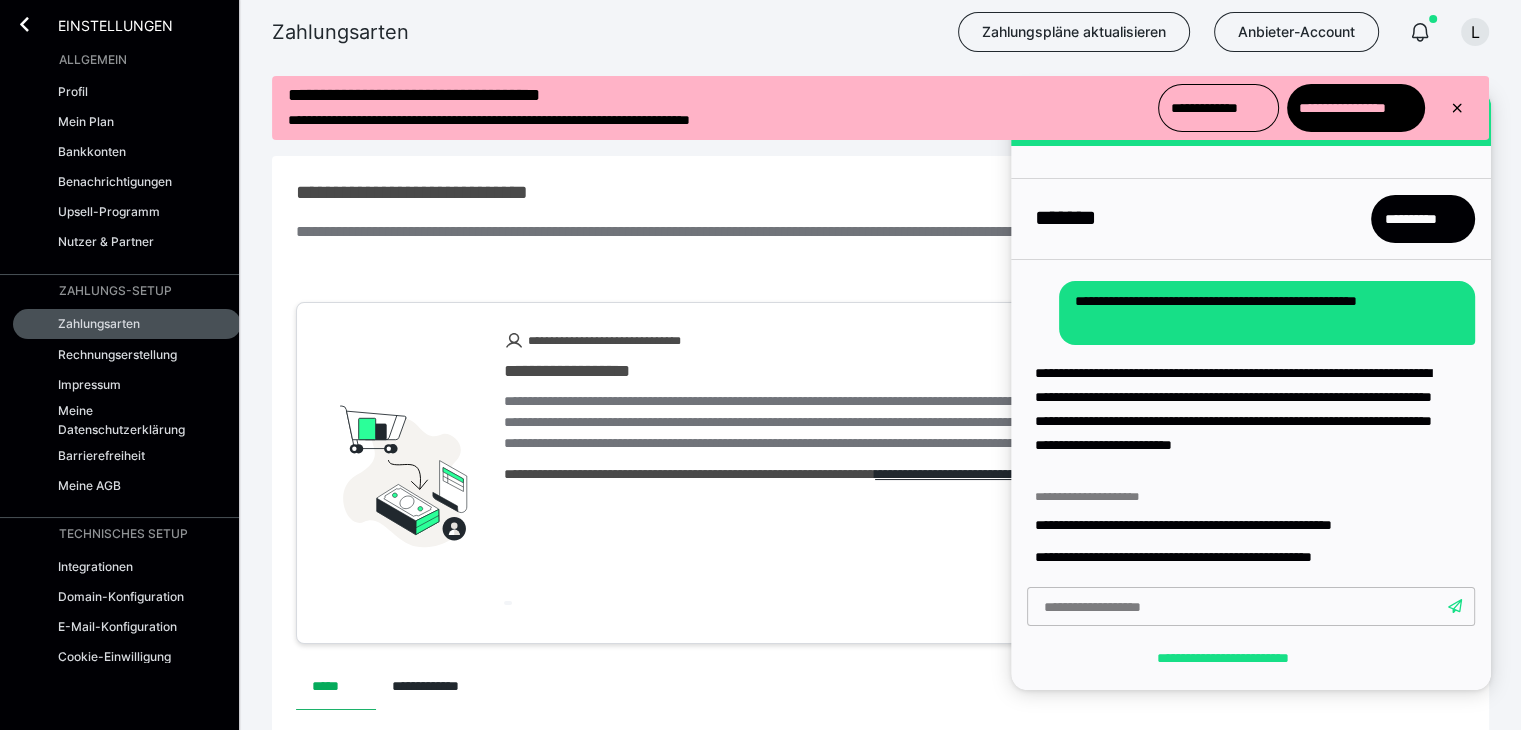 click on "**********" at bounding box center (880, 728) 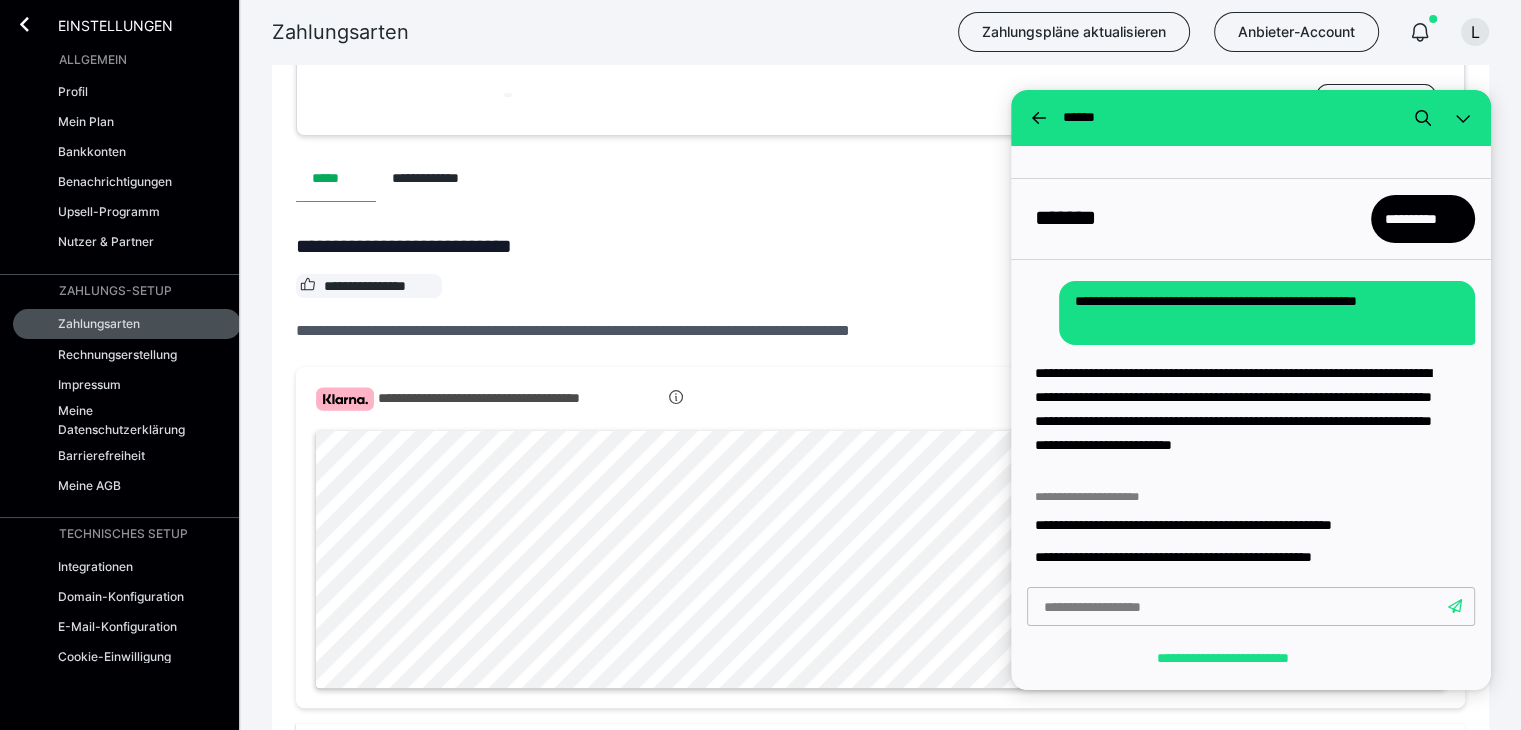 scroll, scrollTop: 507, scrollLeft: 0, axis: vertical 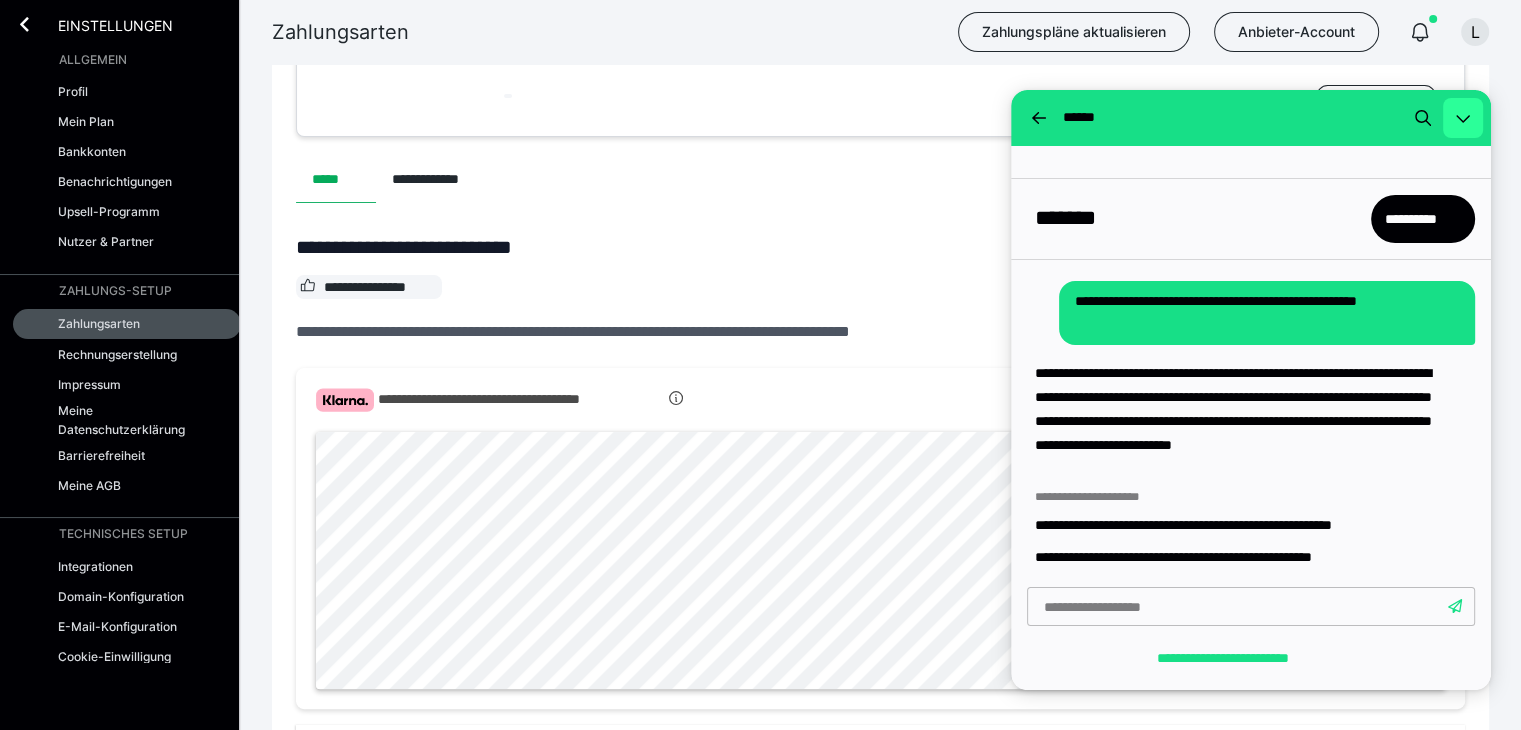 click at bounding box center (1463, 118) 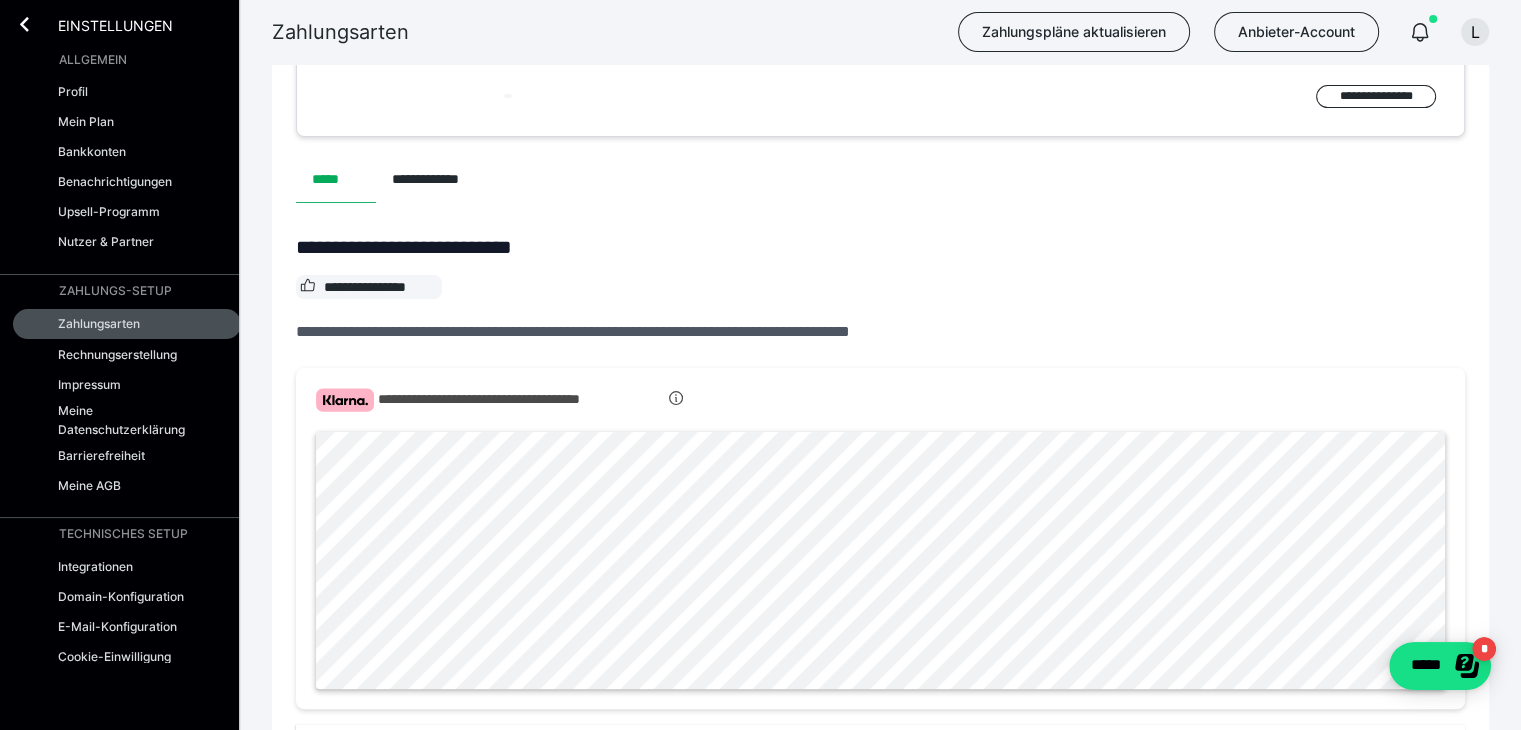 scroll, scrollTop: 0, scrollLeft: 0, axis: both 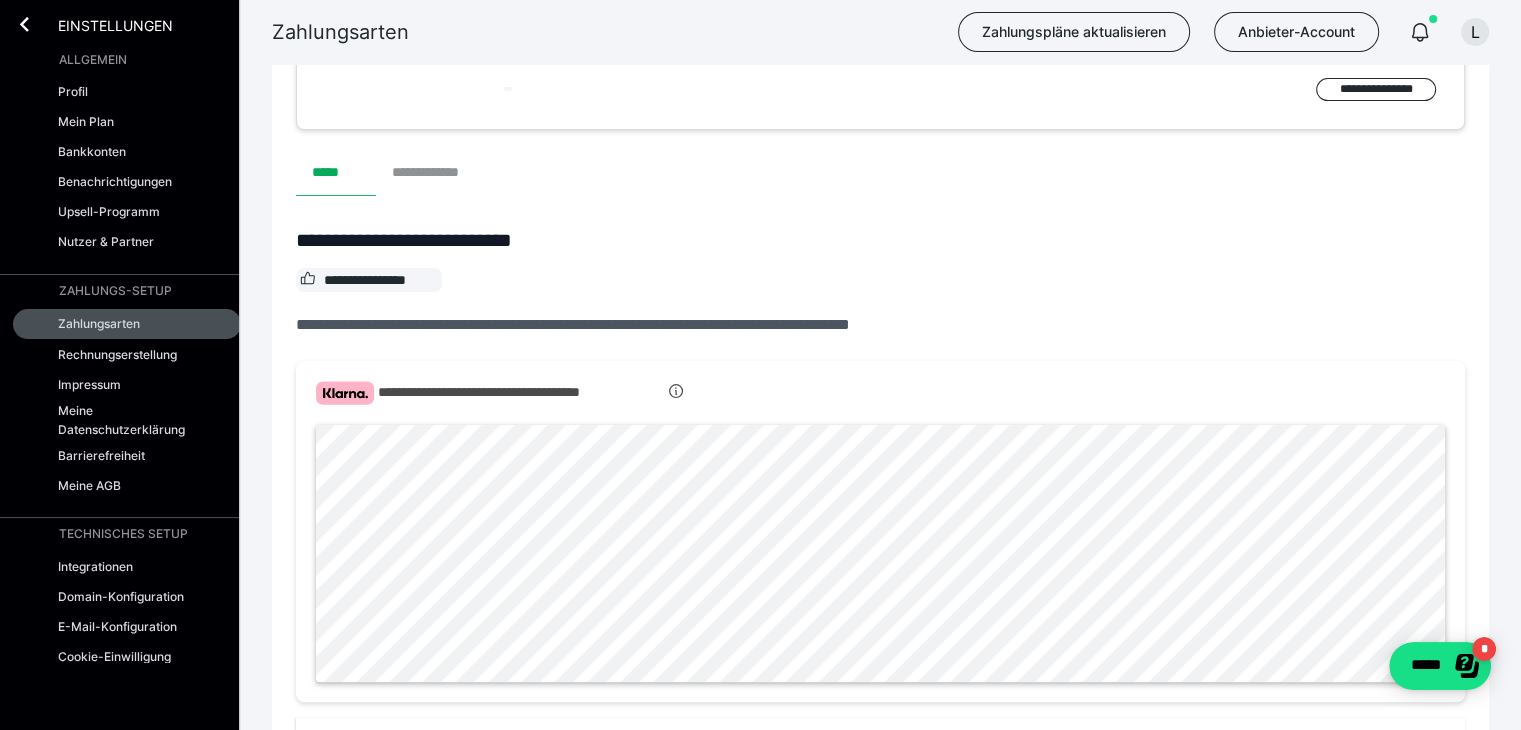 click on "**********" at bounding box center (437, 172) 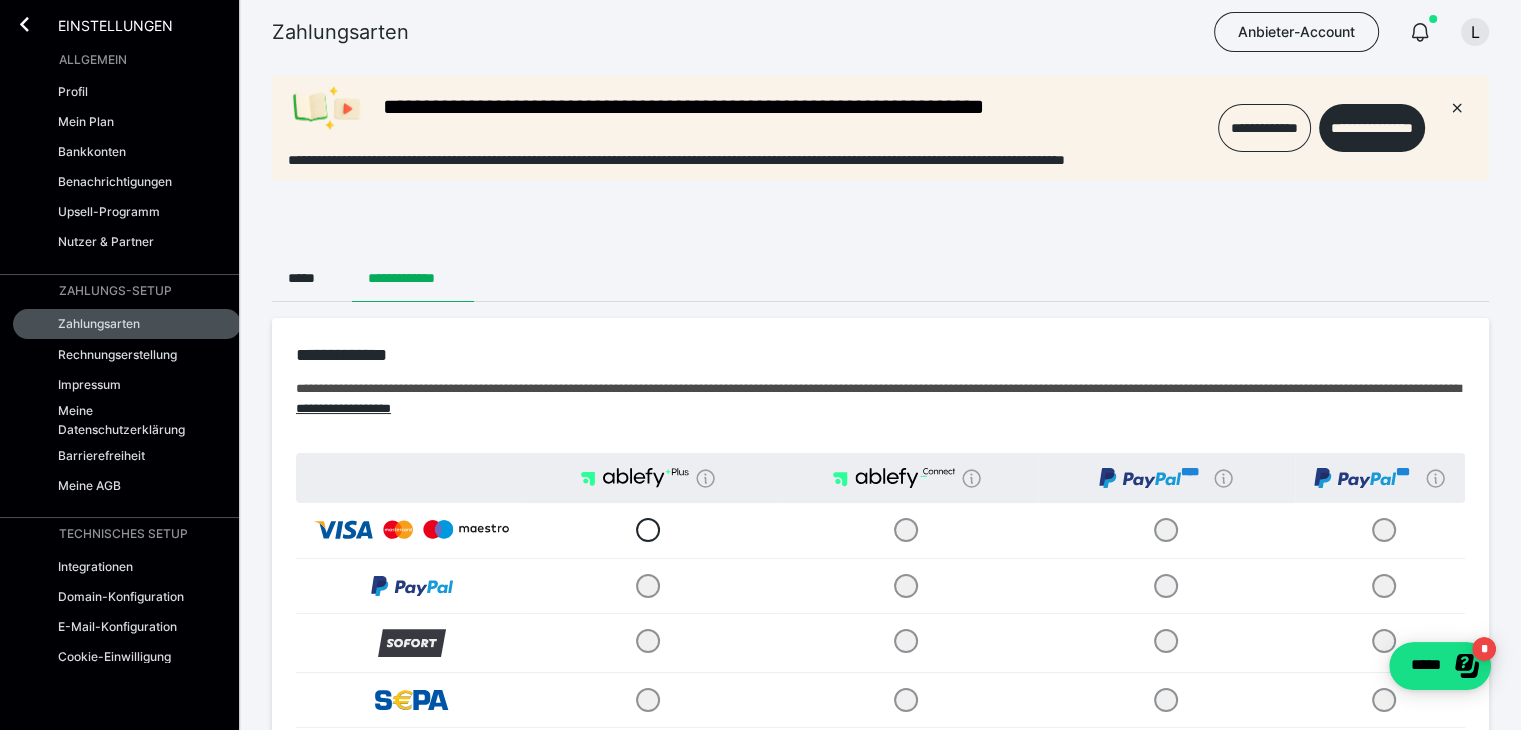 scroll, scrollTop: 0, scrollLeft: 0, axis: both 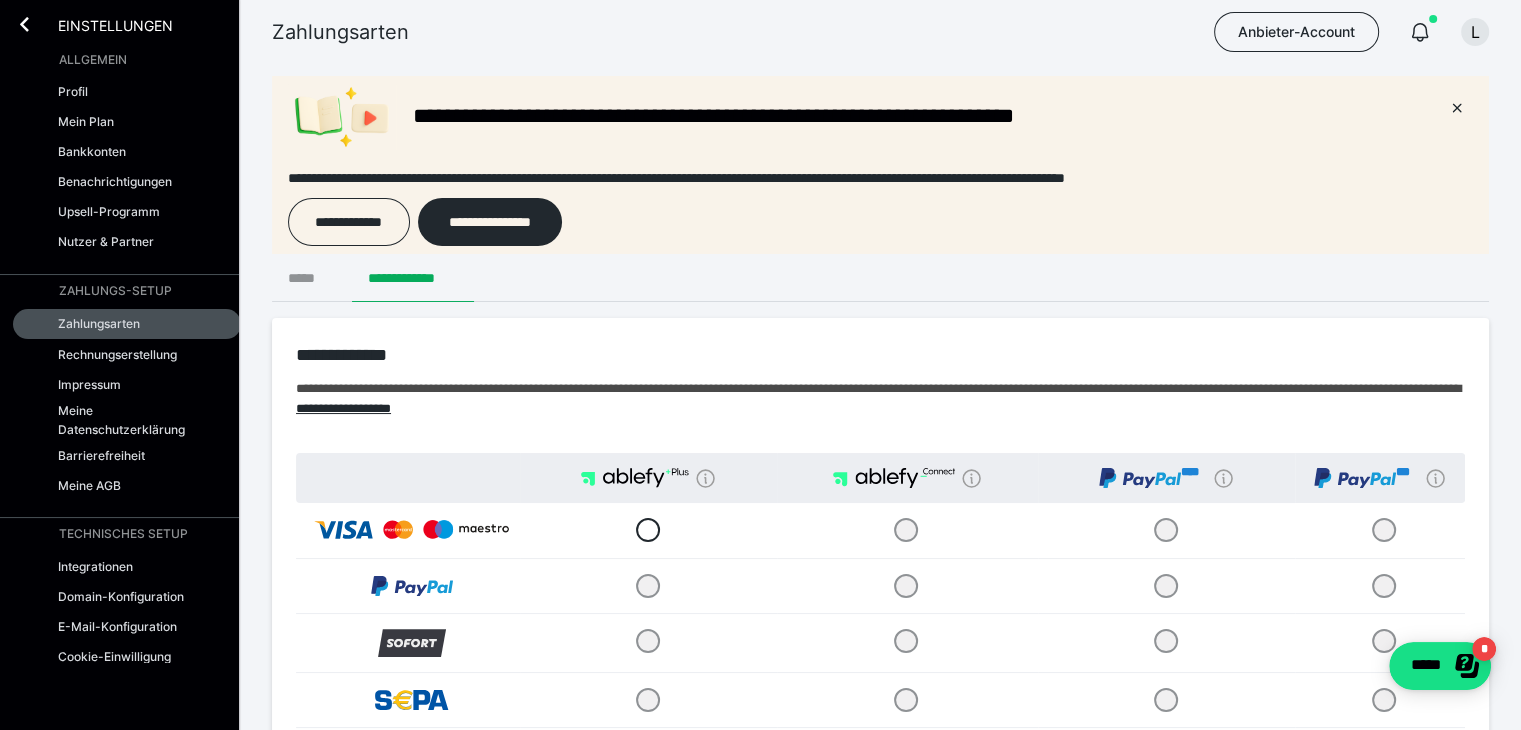 click on "*****" at bounding box center (312, 278) 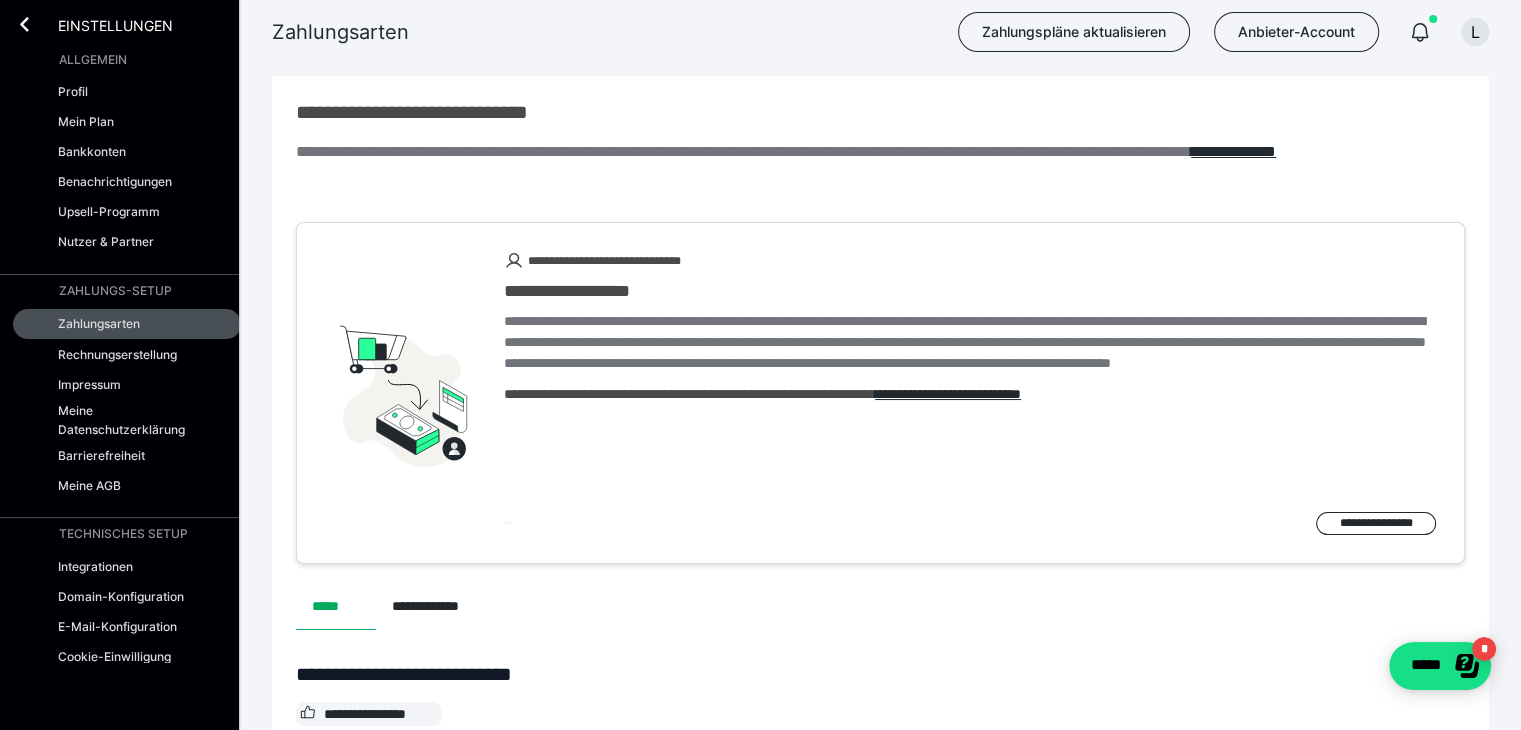 scroll, scrollTop: 0, scrollLeft: 0, axis: both 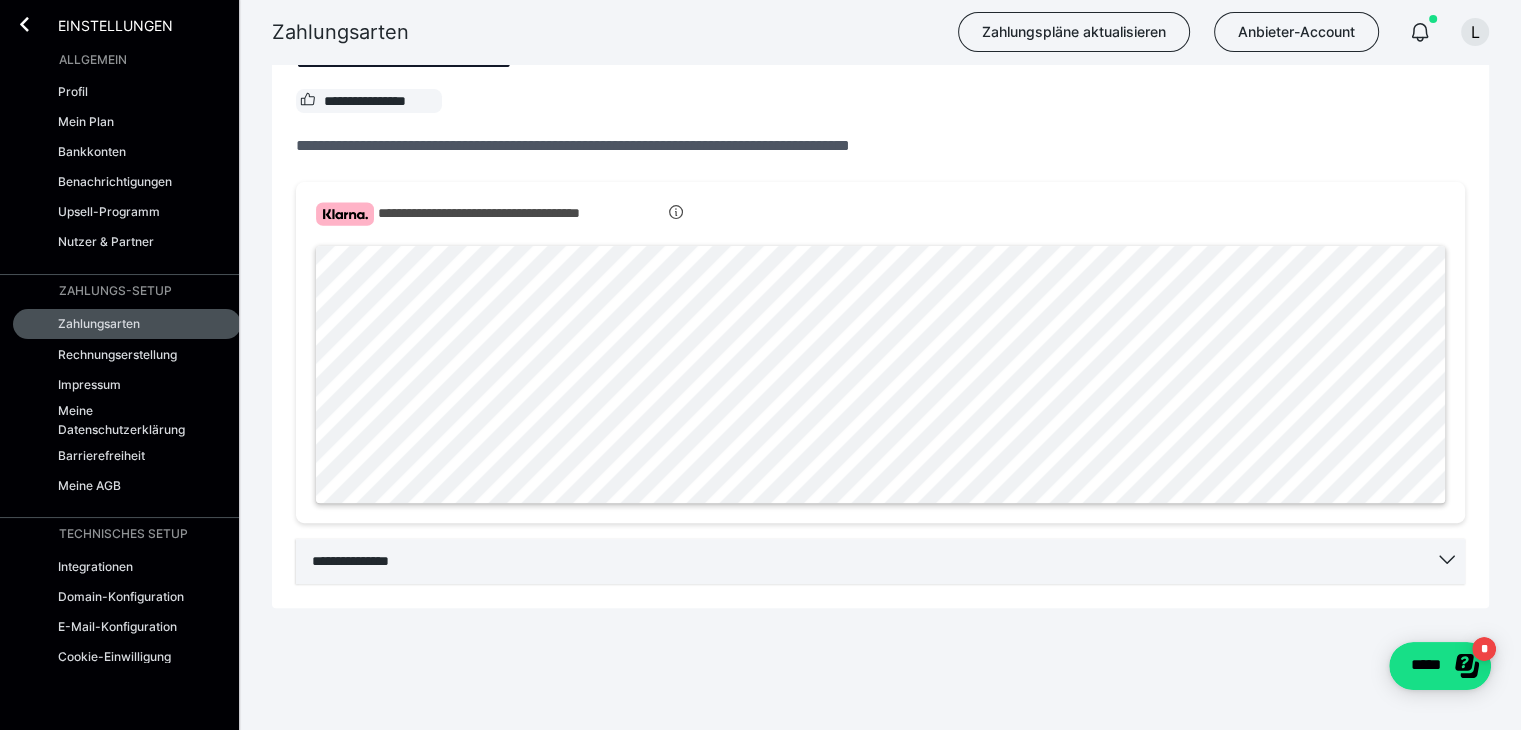 click on "**********" at bounding box center [880, 561] 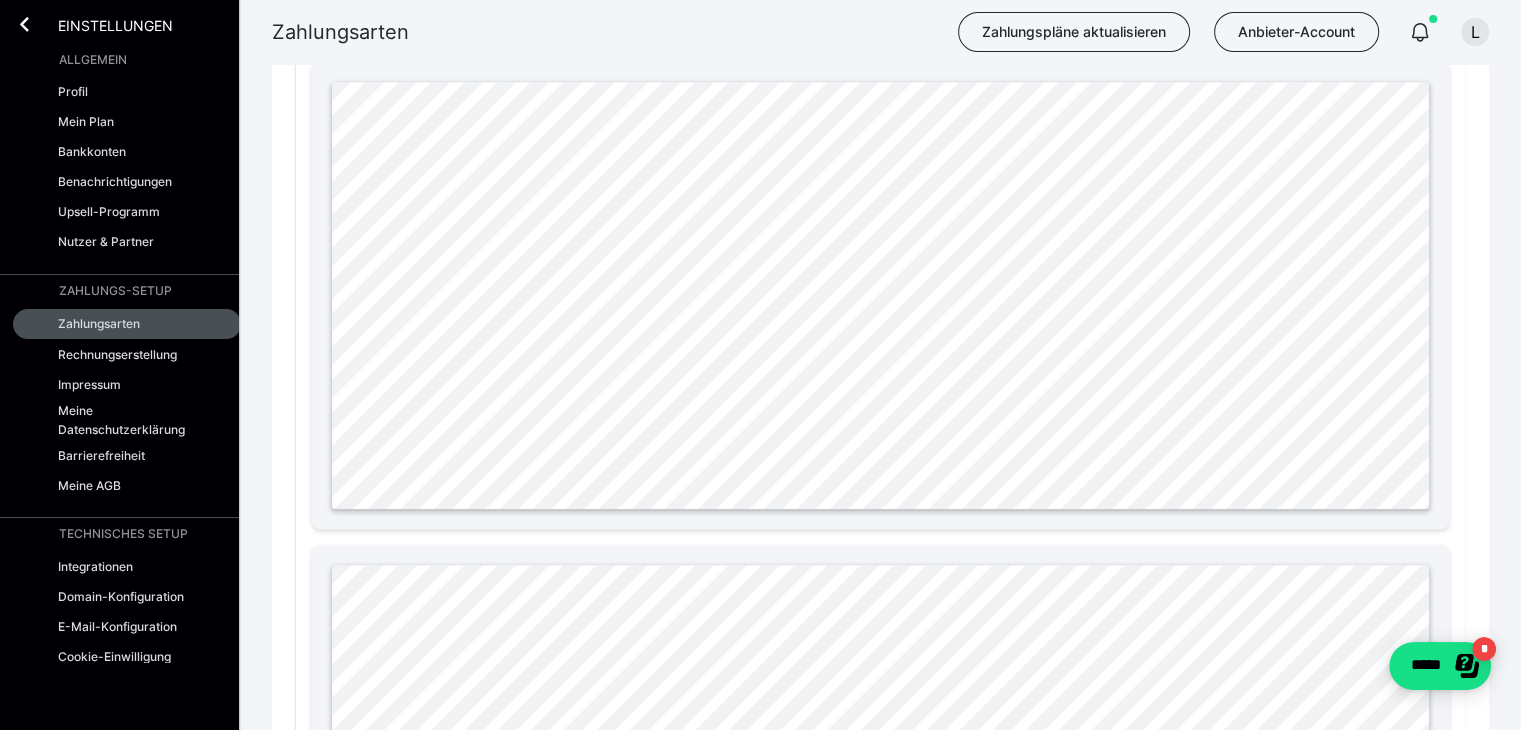 scroll, scrollTop: 1488, scrollLeft: 0, axis: vertical 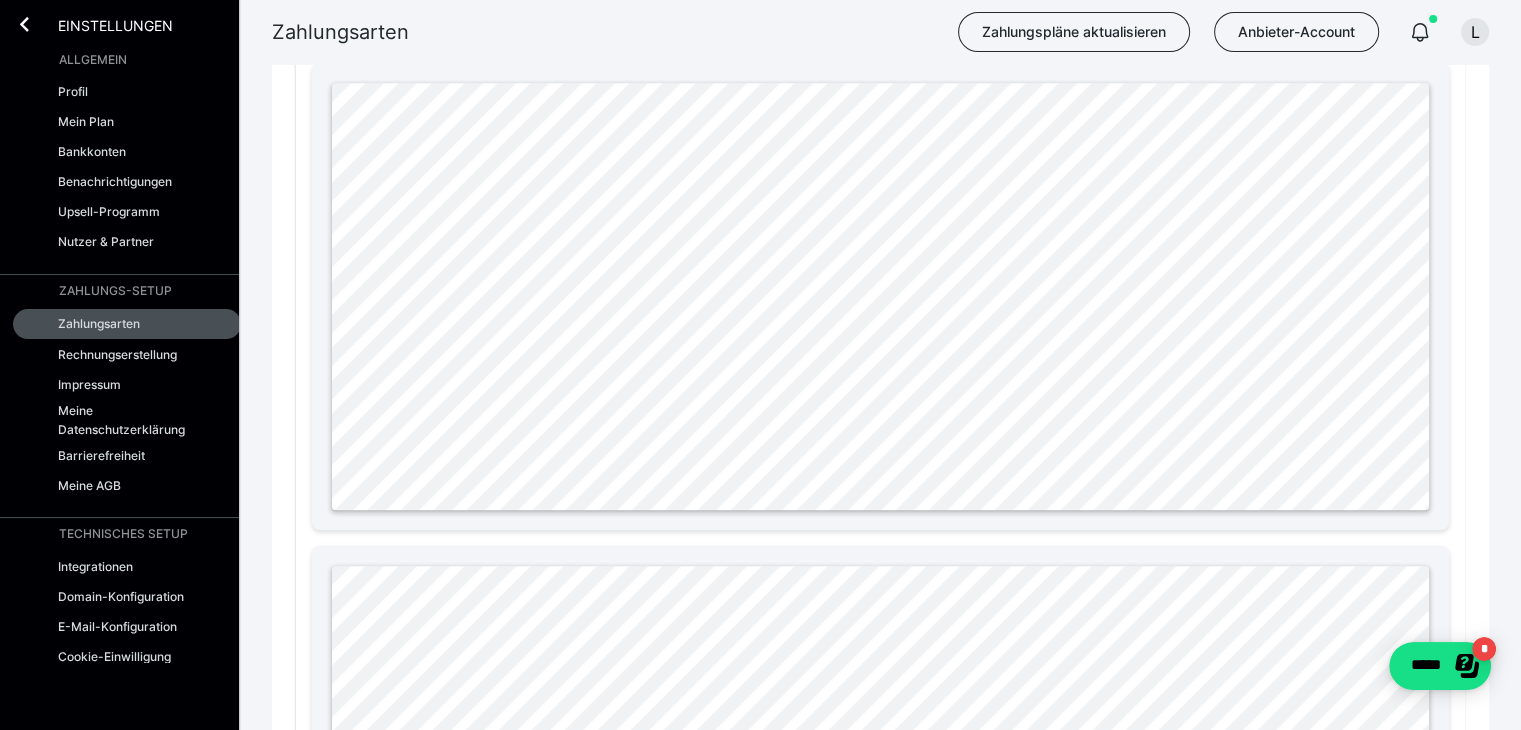 click on "**********" at bounding box center (880, -244) 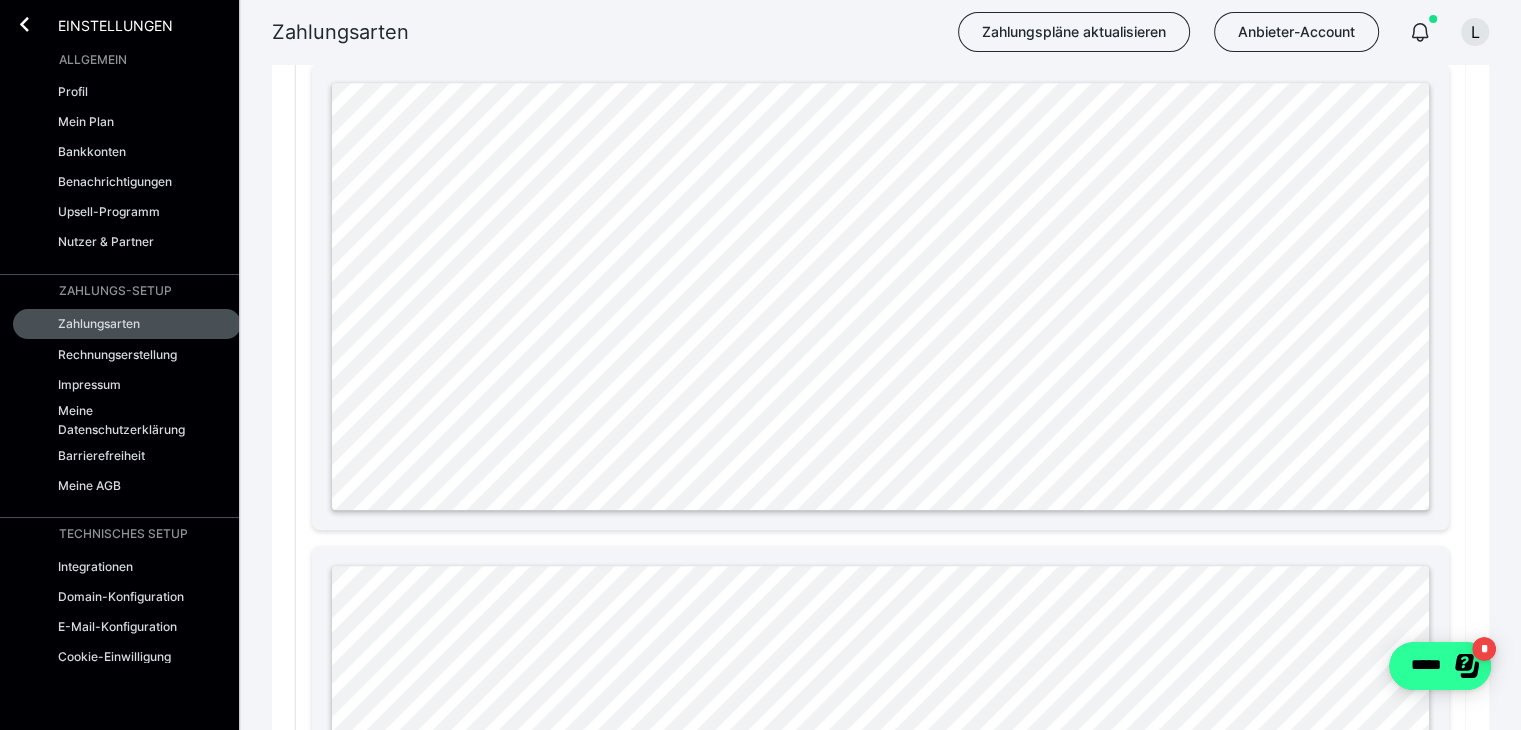 click on "*****" 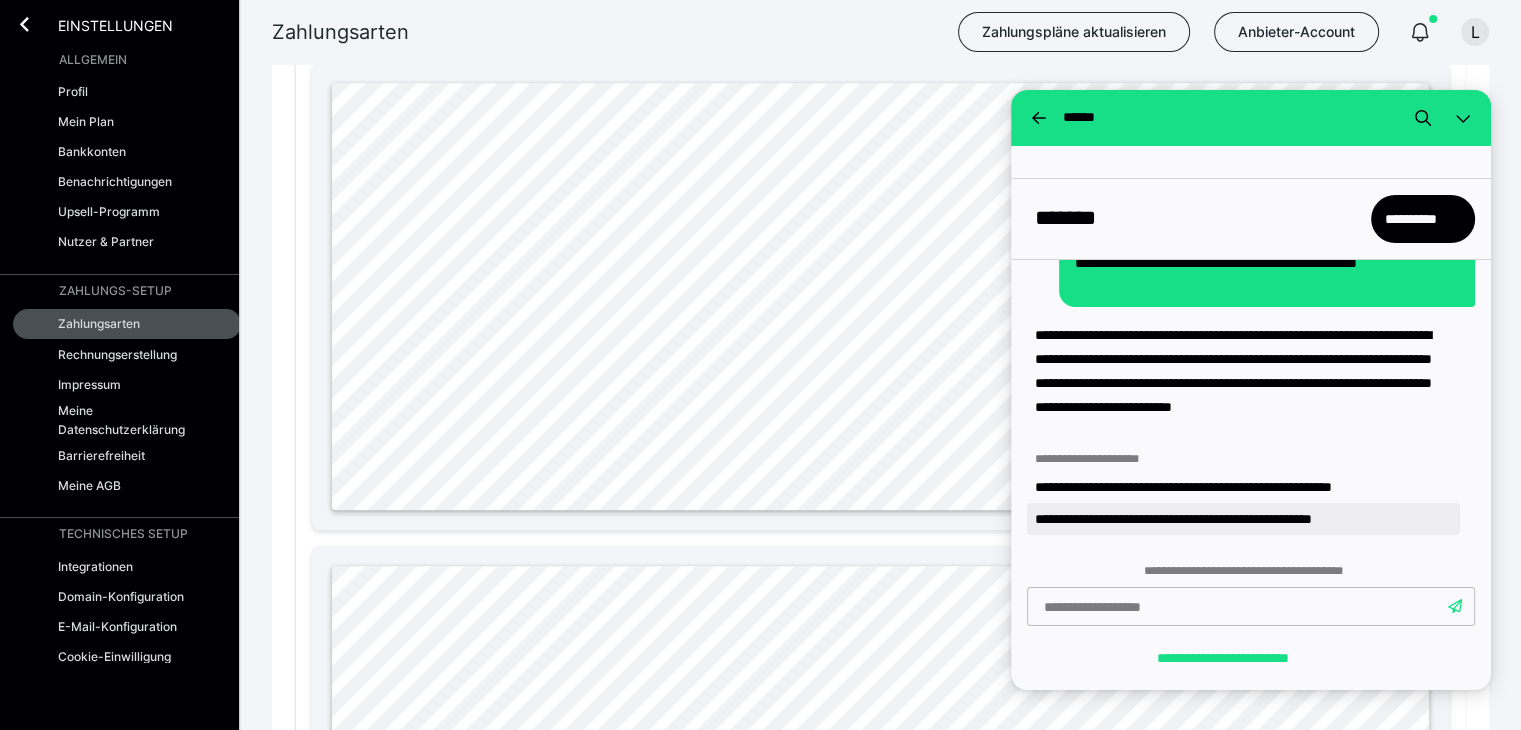 scroll, scrollTop: 589, scrollLeft: 0, axis: vertical 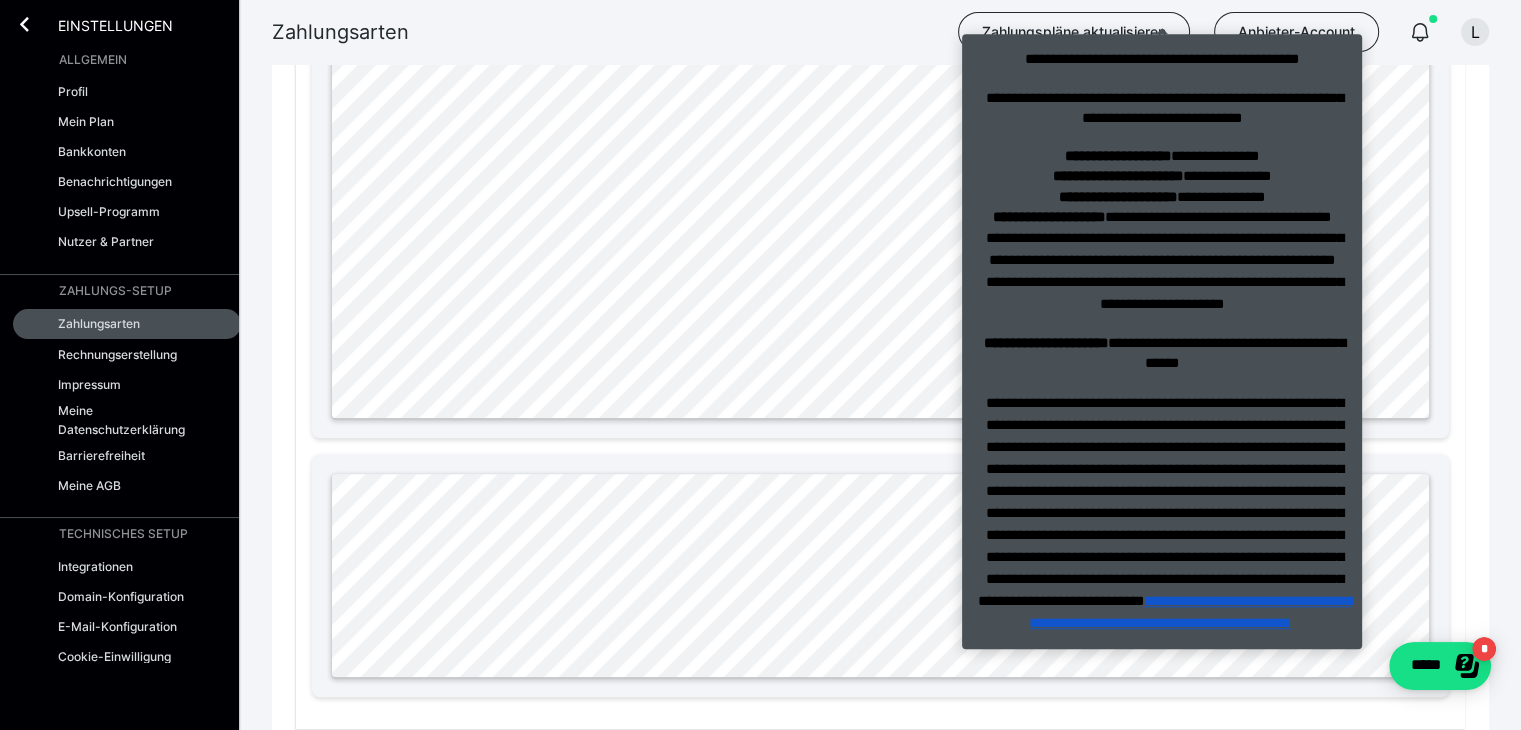 click on "**********" at bounding box center (1190, 612) 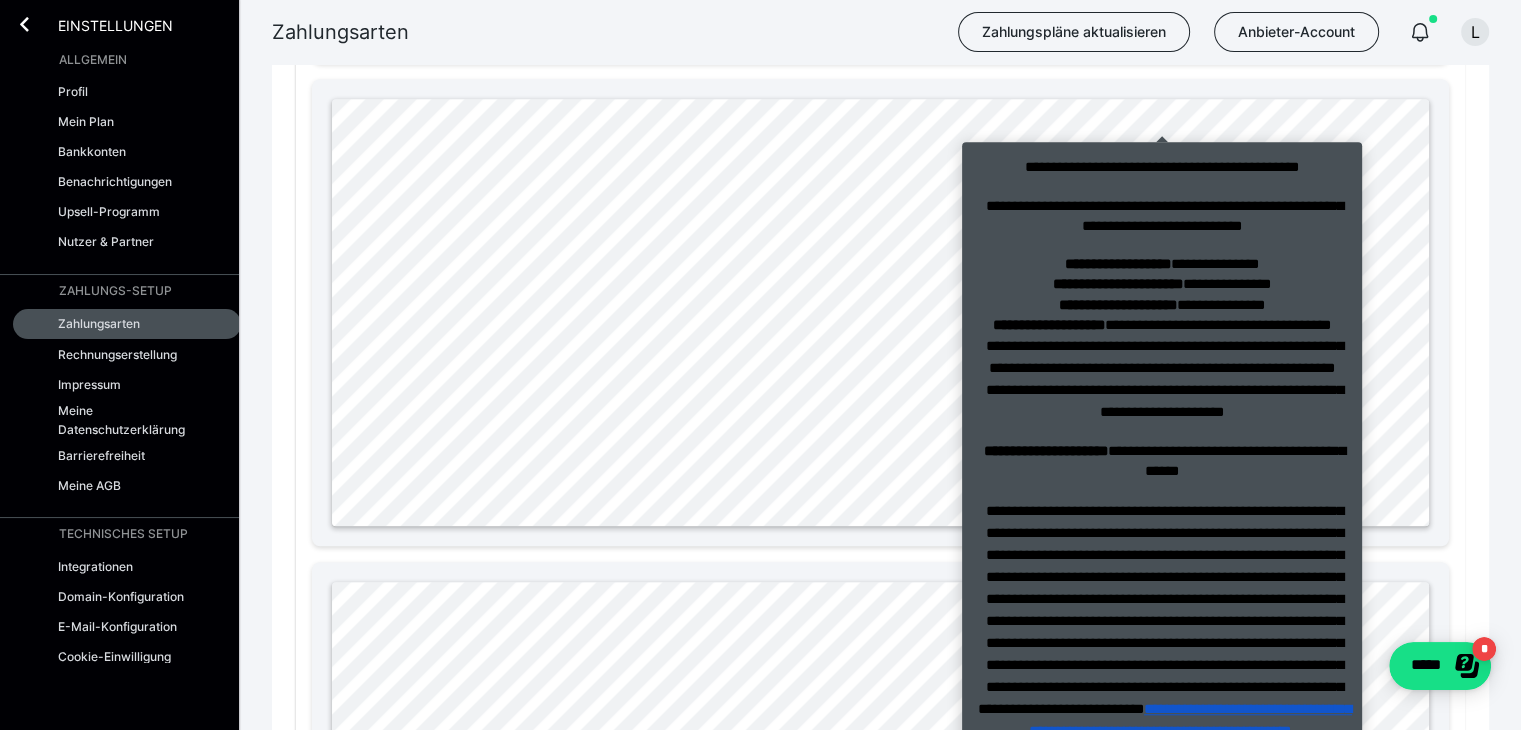 scroll, scrollTop: 1460, scrollLeft: 0, axis: vertical 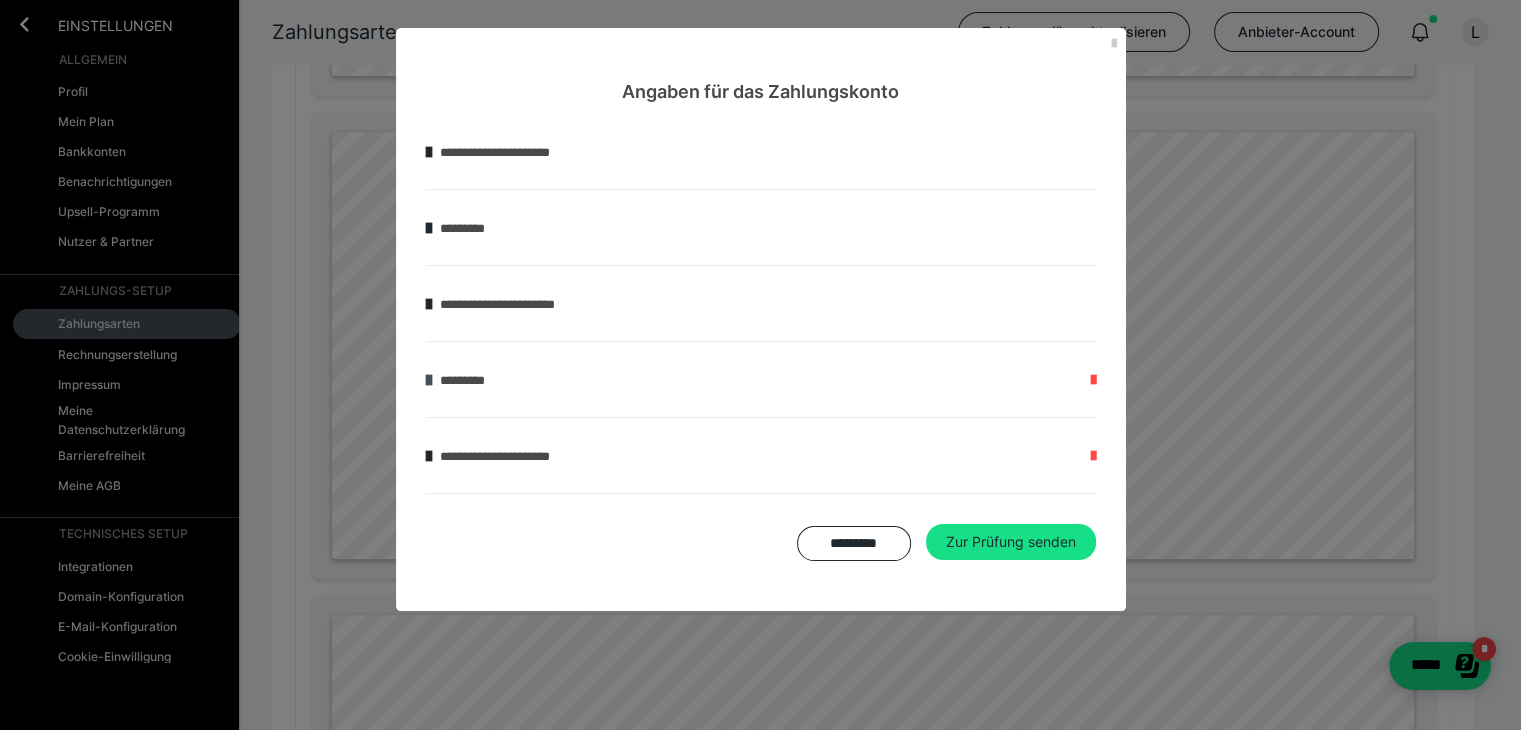 click at bounding box center [429, 380] 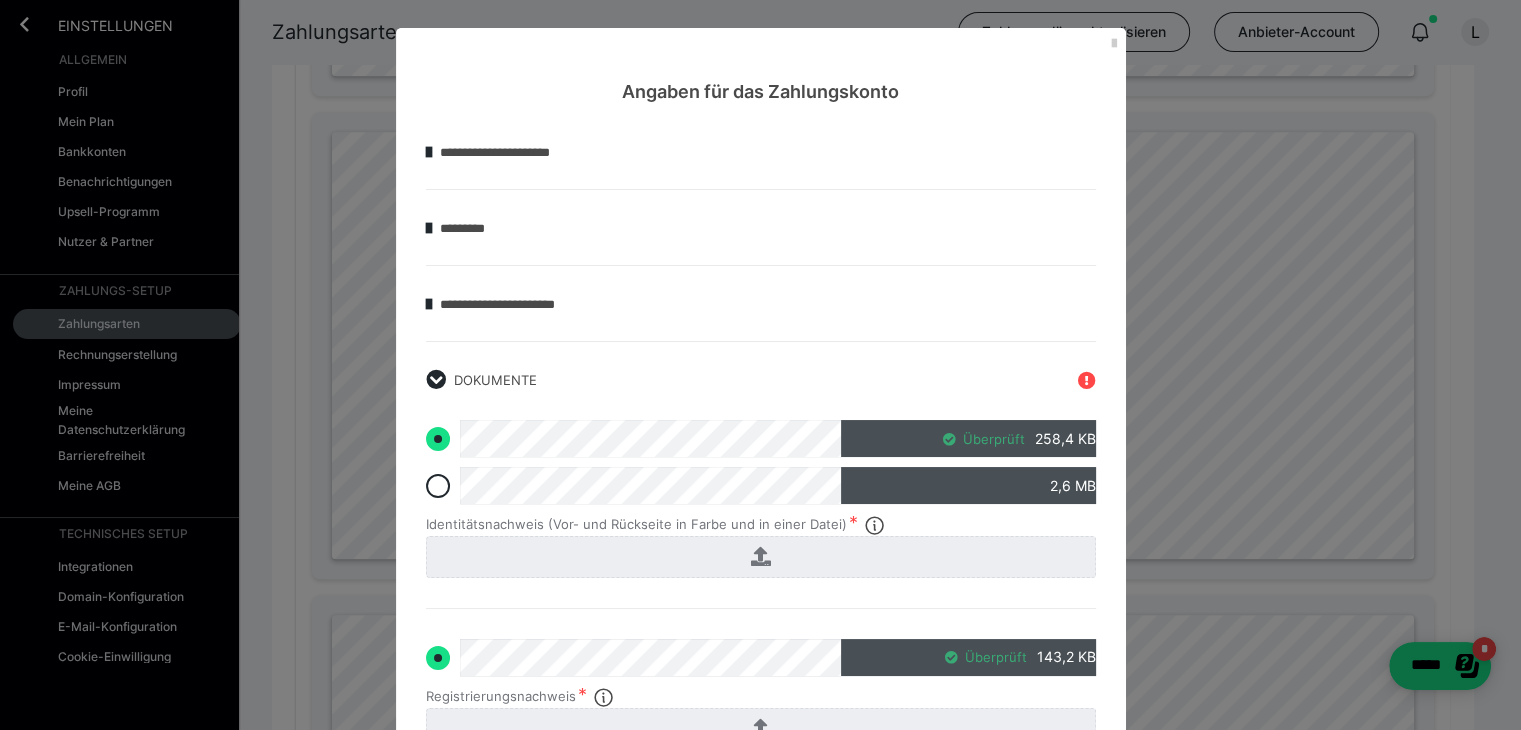 radio on "true" 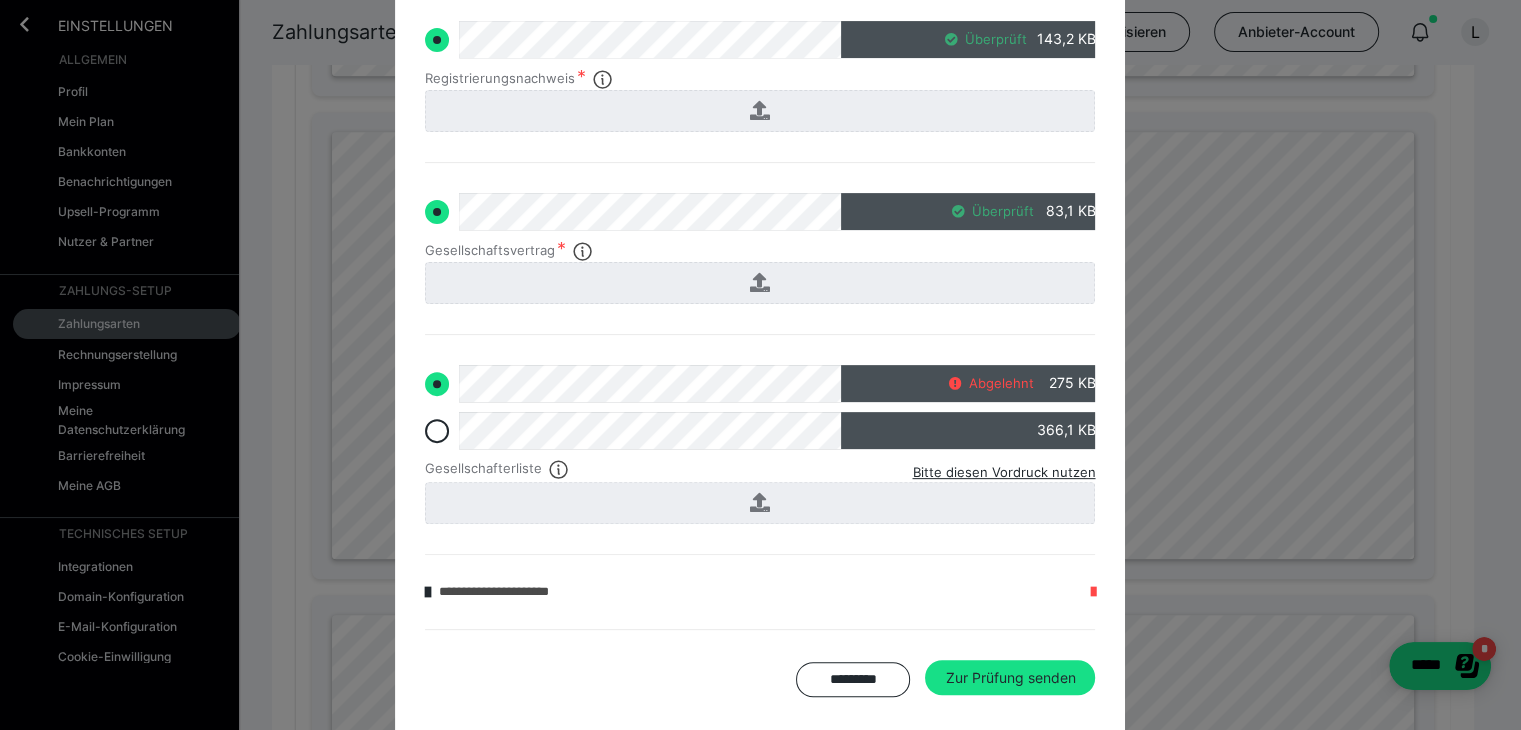 scroll, scrollTop: 619, scrollLeft: 0, axis: vertical 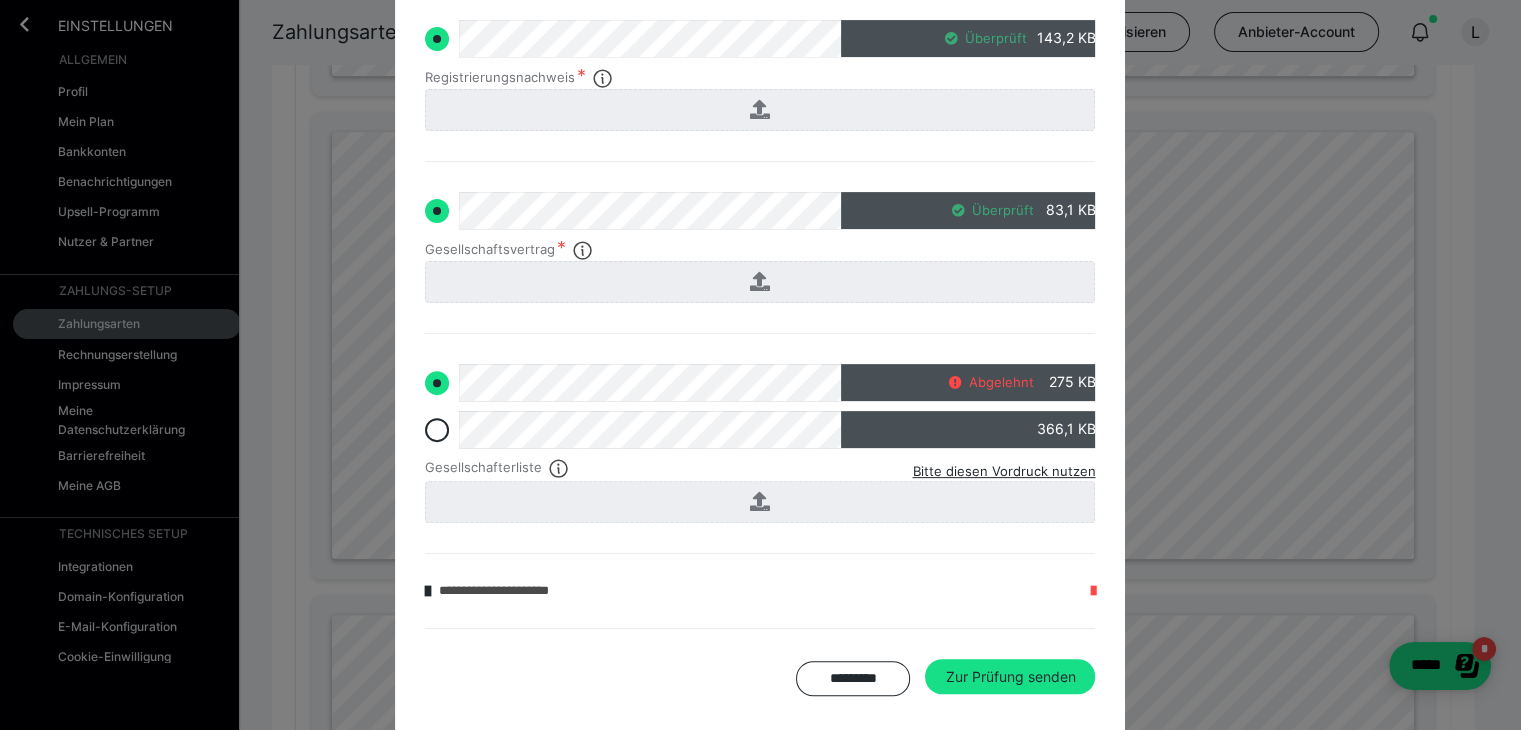 click on "**********" at bounding box center [760, 591] 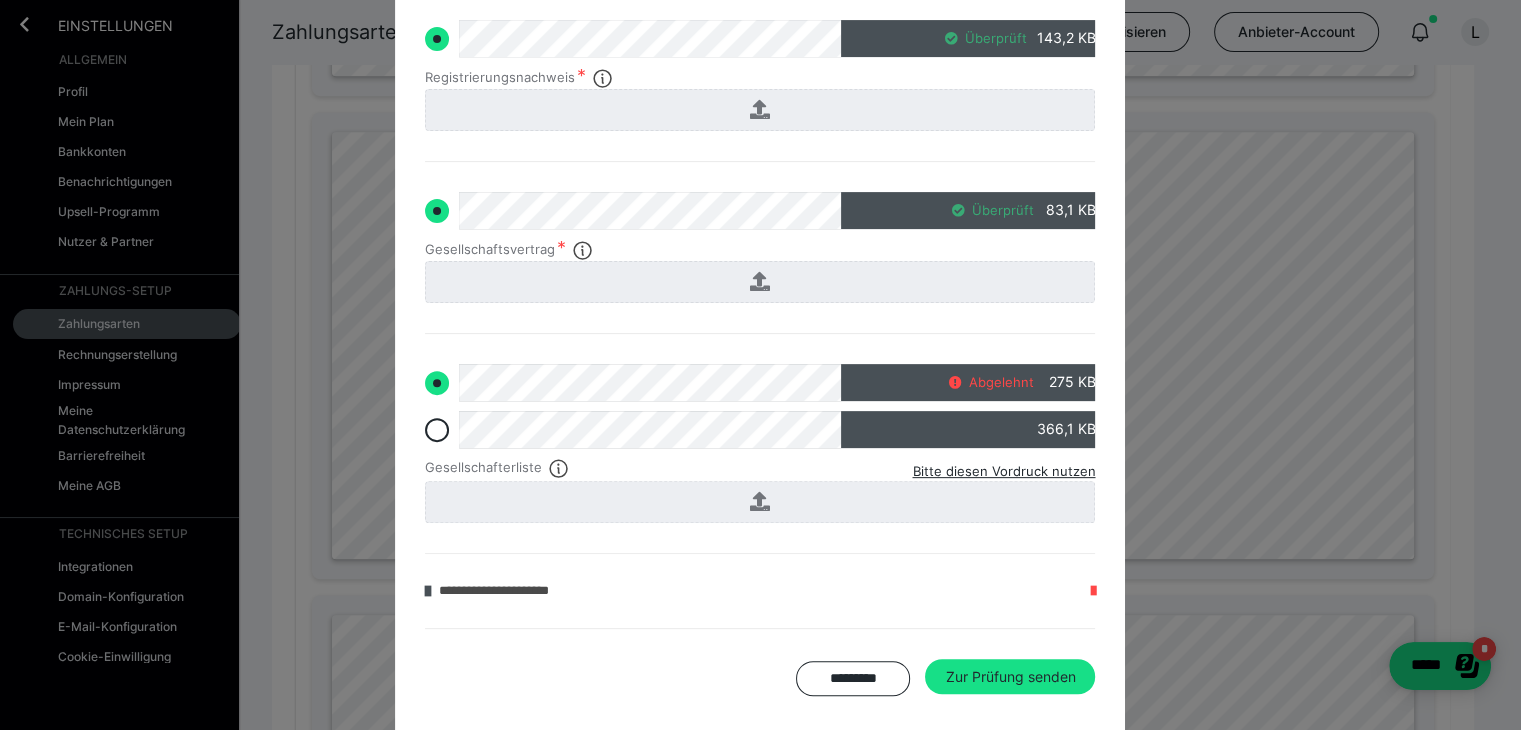 click at bounding box center (428, 591) 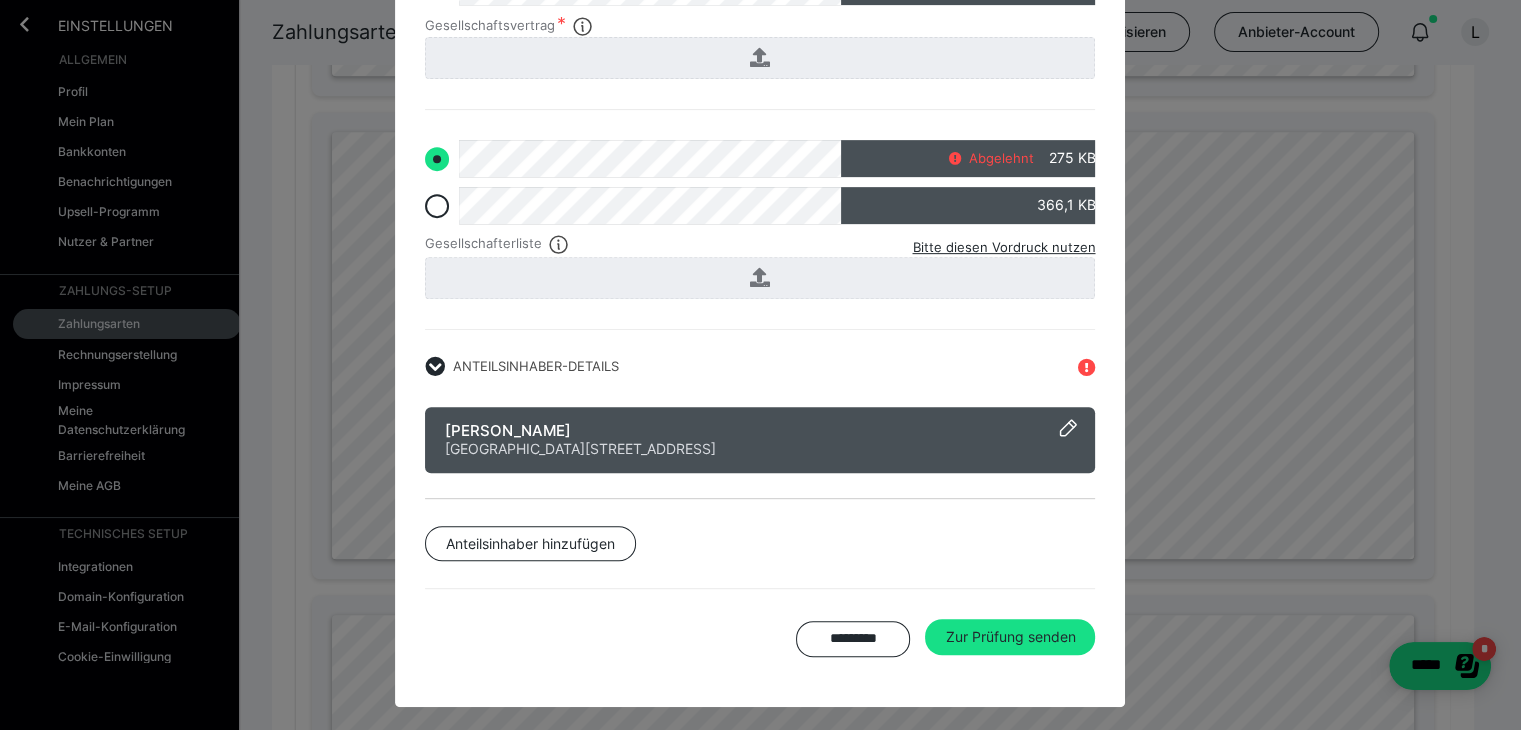 scroll, scrollTop: 841, scrollLeft: 0, axis: vertical 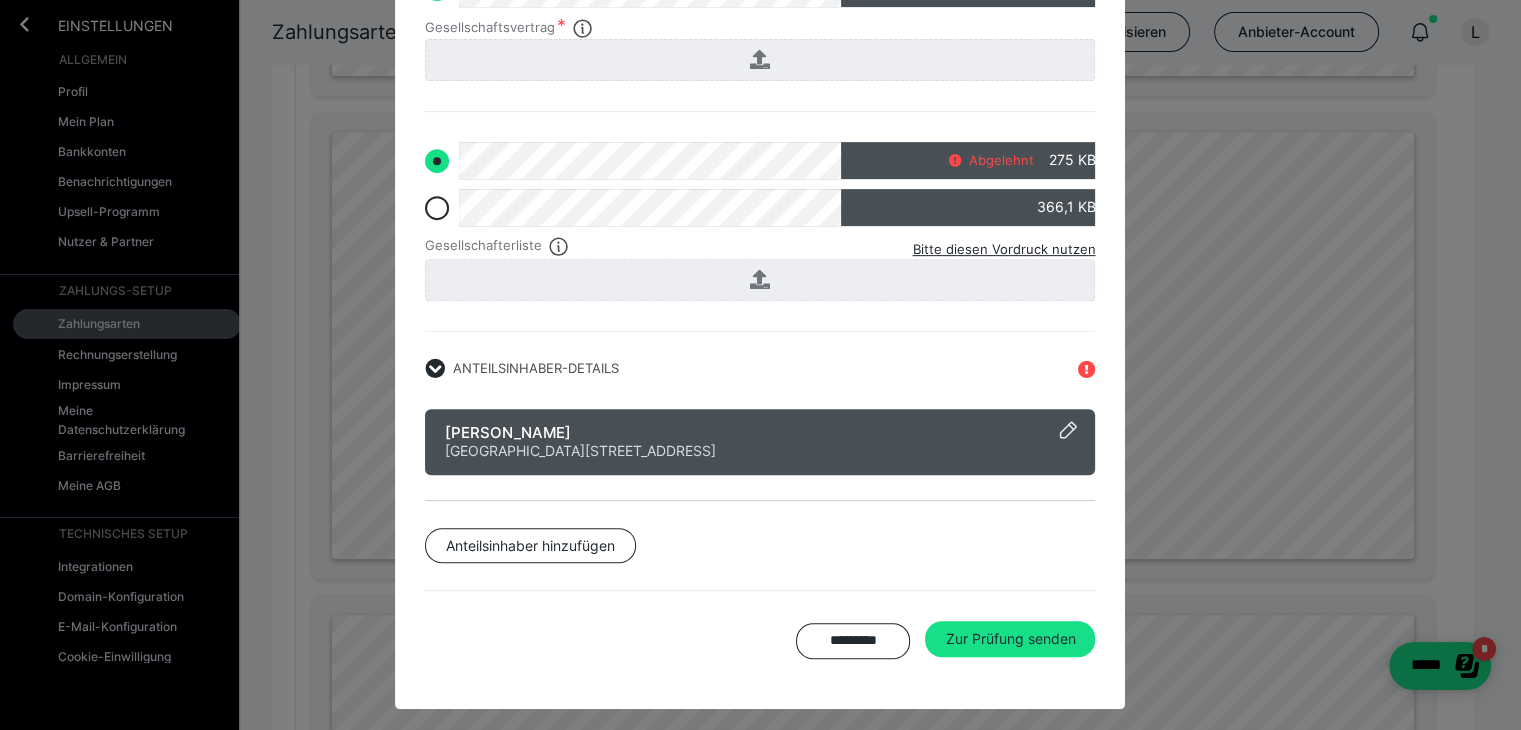 click 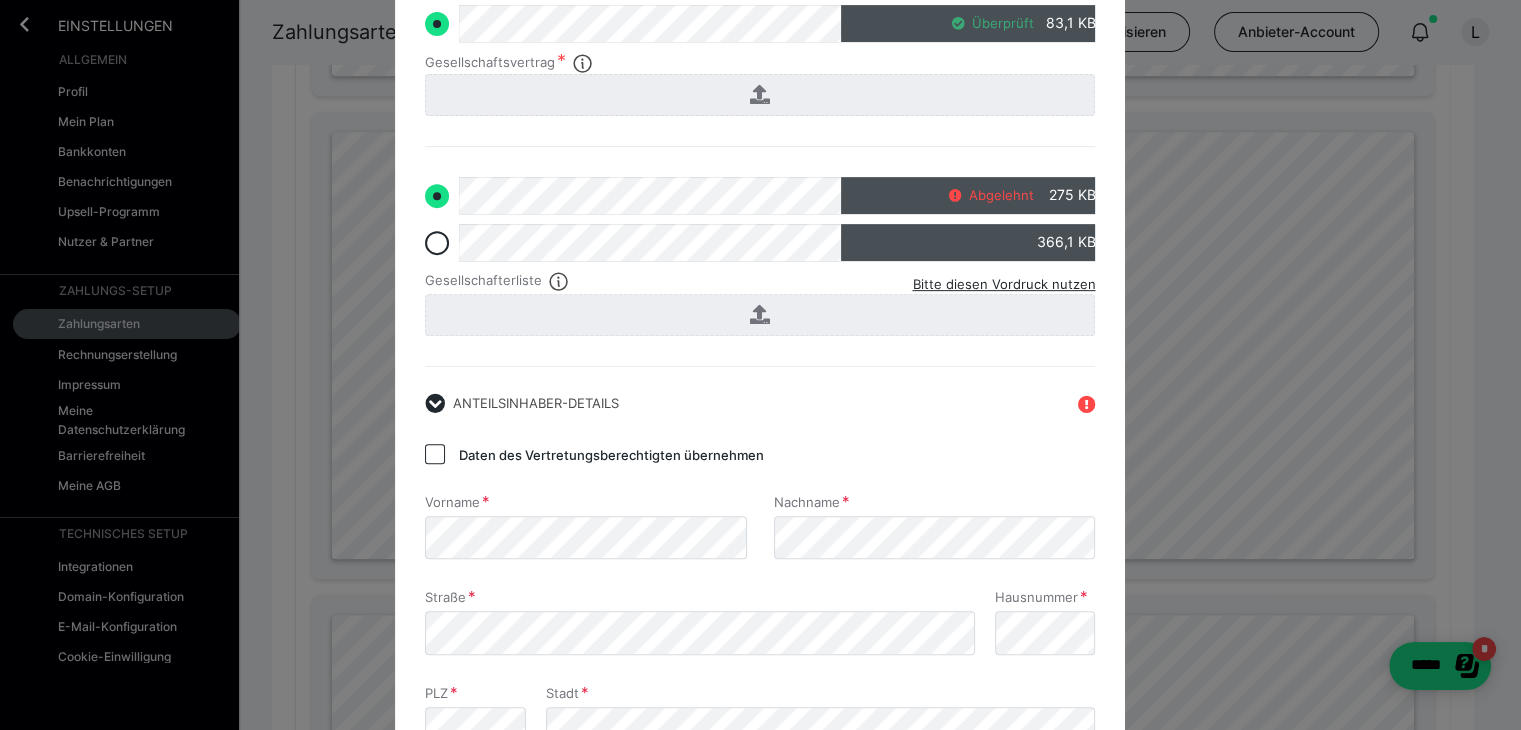 scroll, scrollTop: 805, scrollLeft: 0, axis: vertical 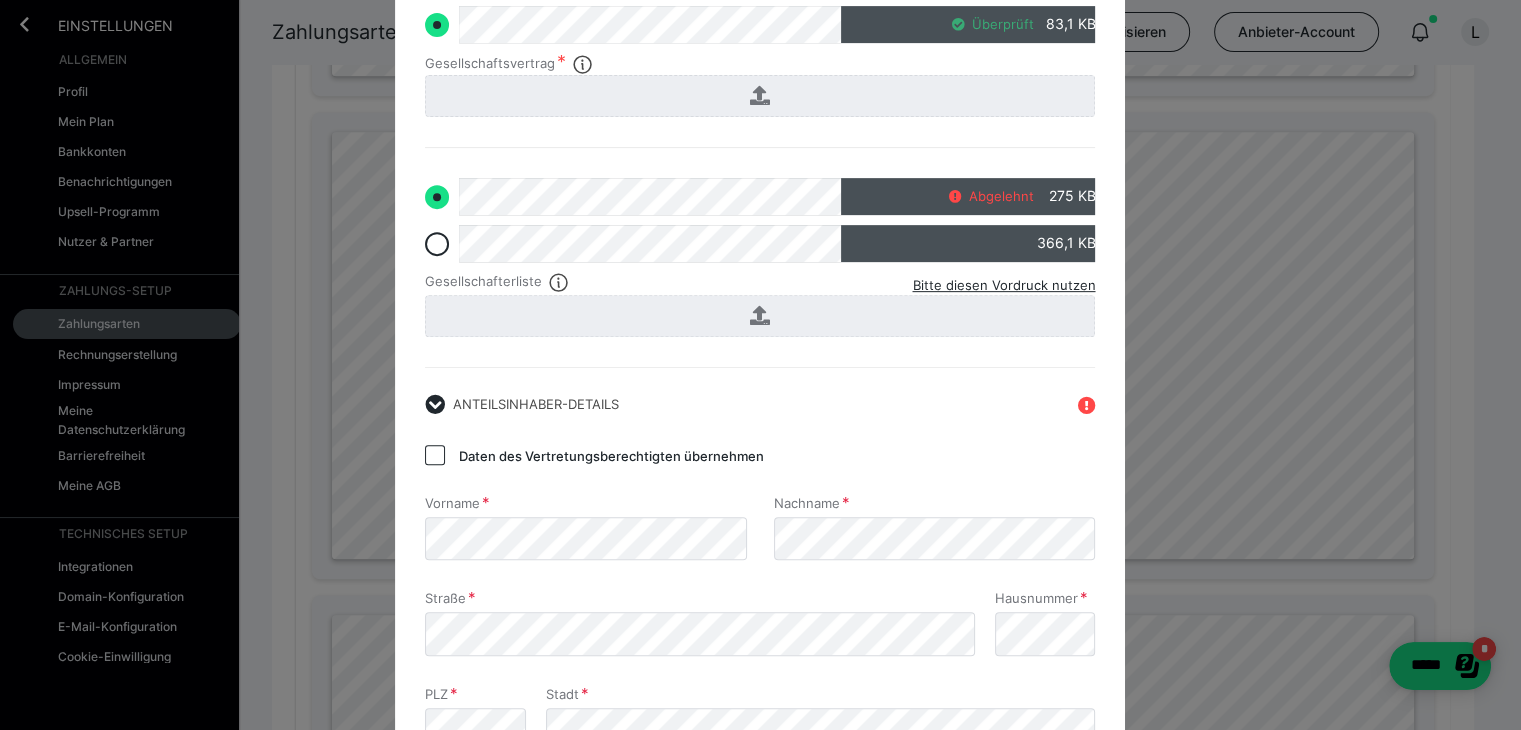 click on "Abgelehnt 275 KB" at bounding box center [977, 196] 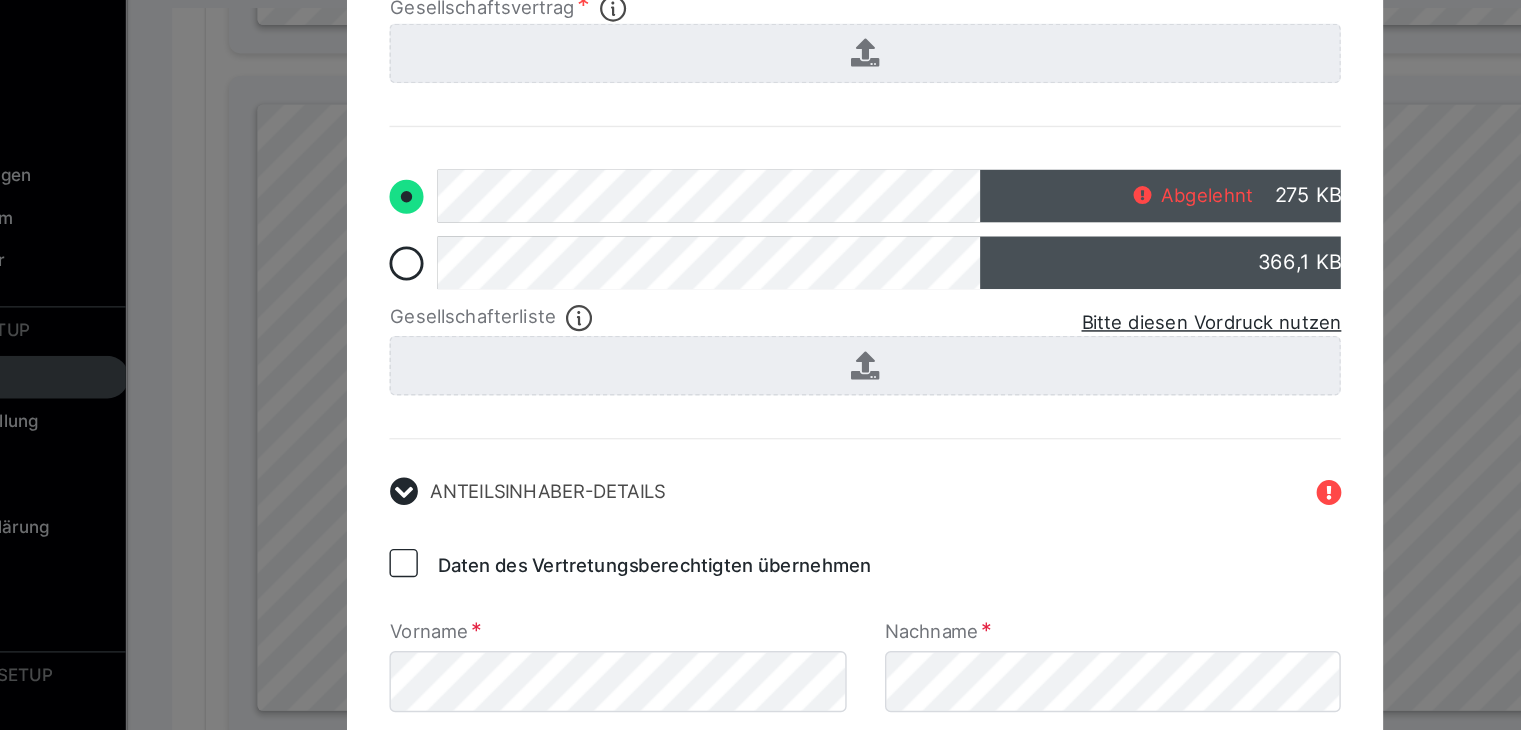 scroll, scrollTop: 1460, scrollLeft: 0, axis: vertical 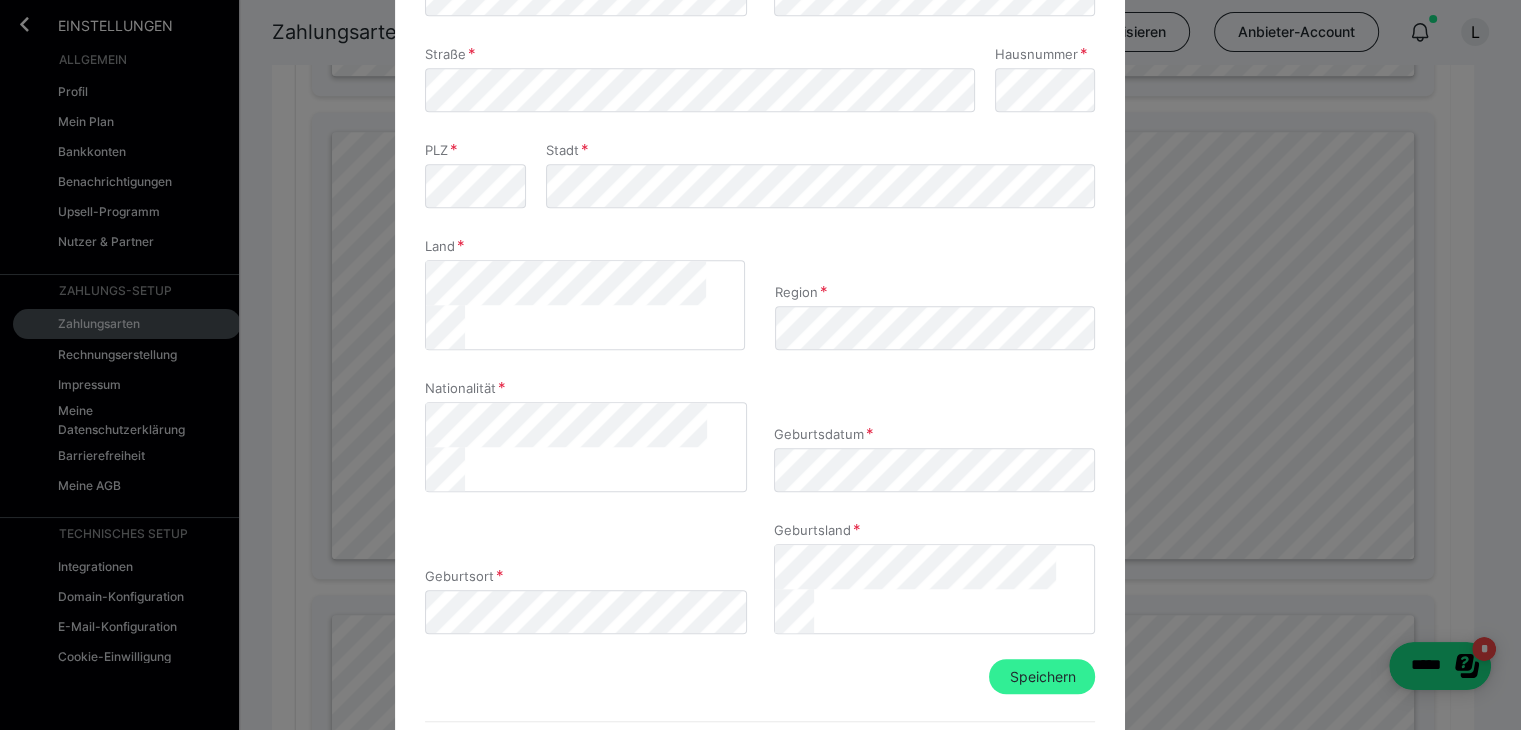 click on "Speichern" at bounding box center [1042, 677] 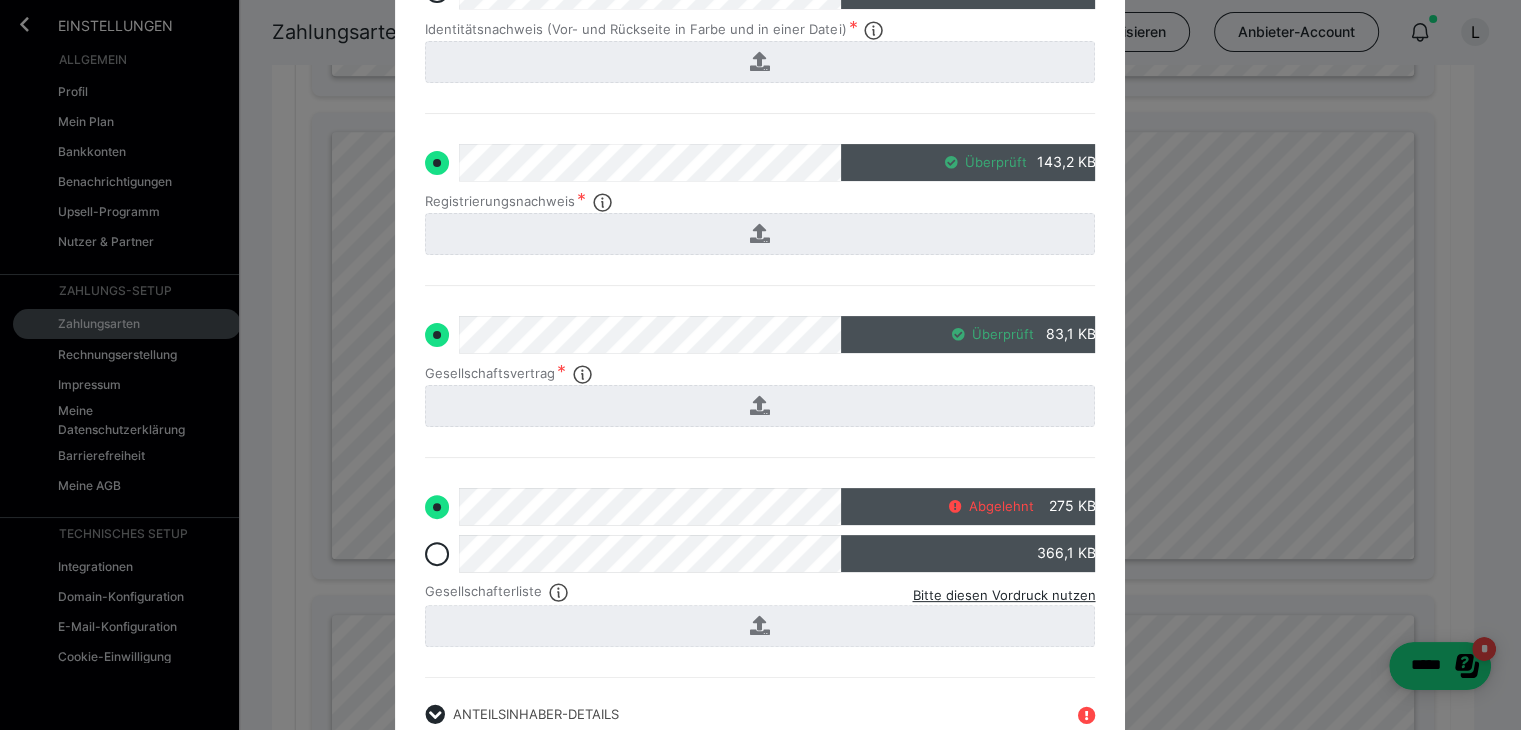 scroll, scrollTop: 843, scrollLeft: 0, axis: vertical 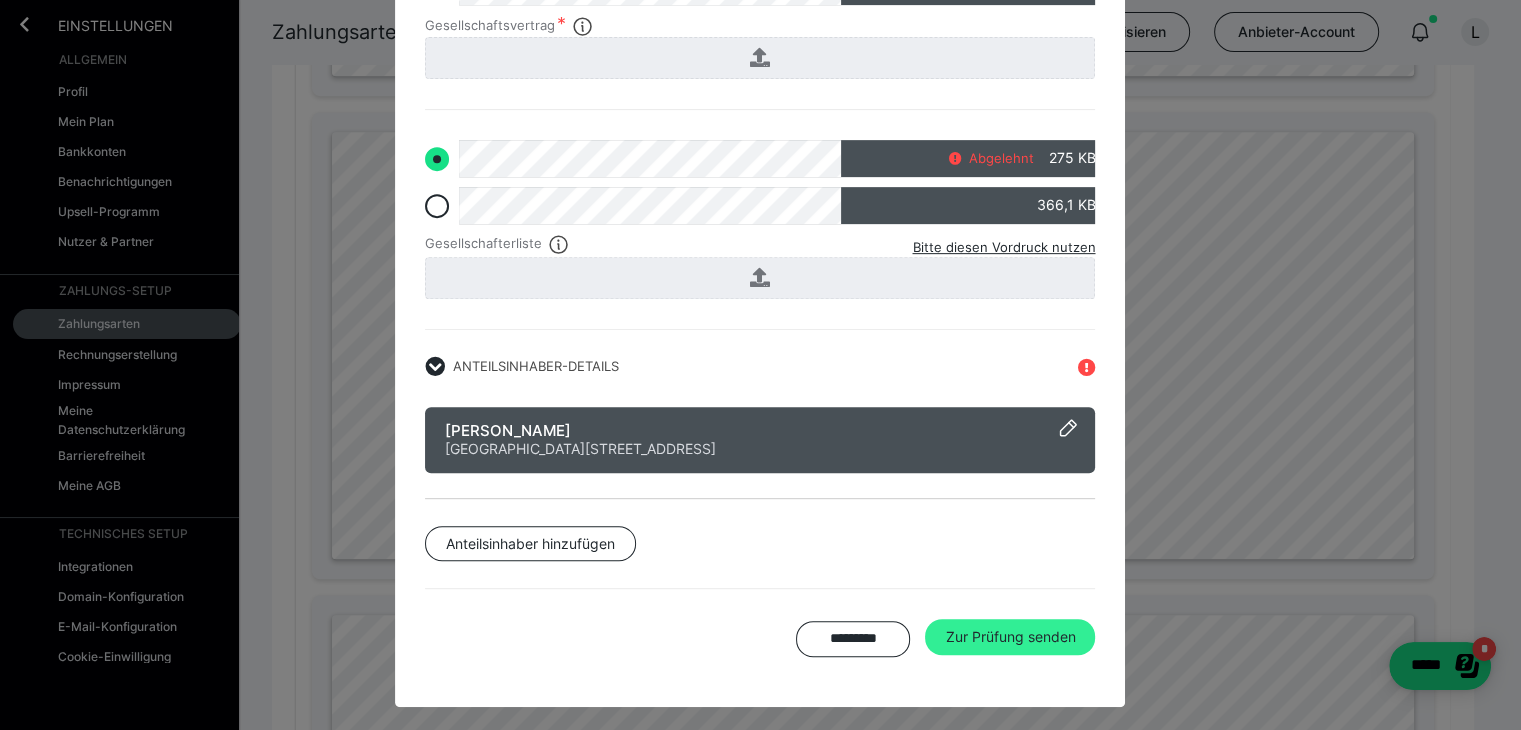 click on "Zur Prüfung senden" at bounding box center [1010, 637] 